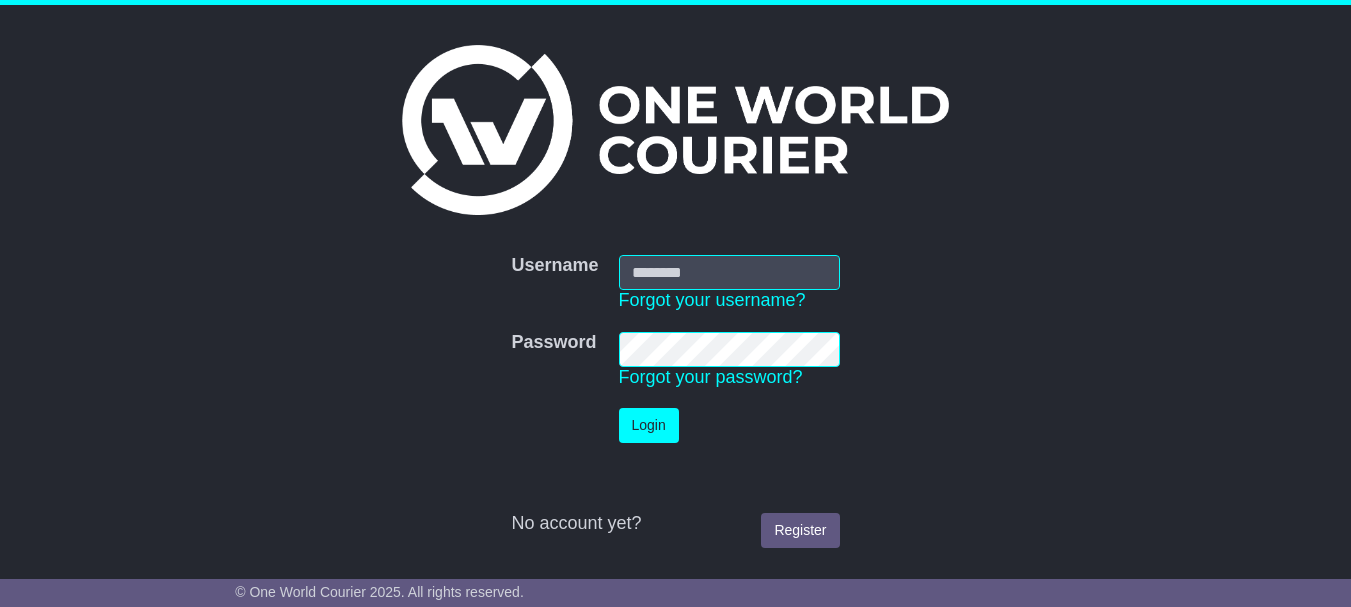 scroll, scrollTop: 0, scrollLeft: 0, axis: both 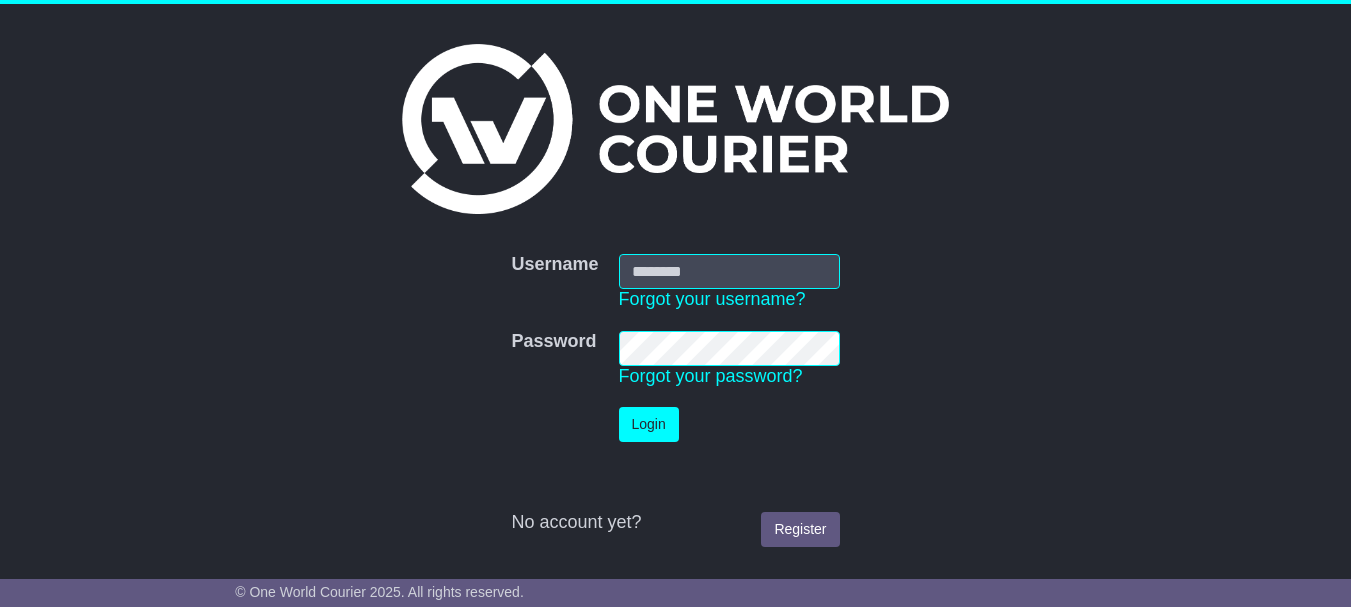 type on "**********" 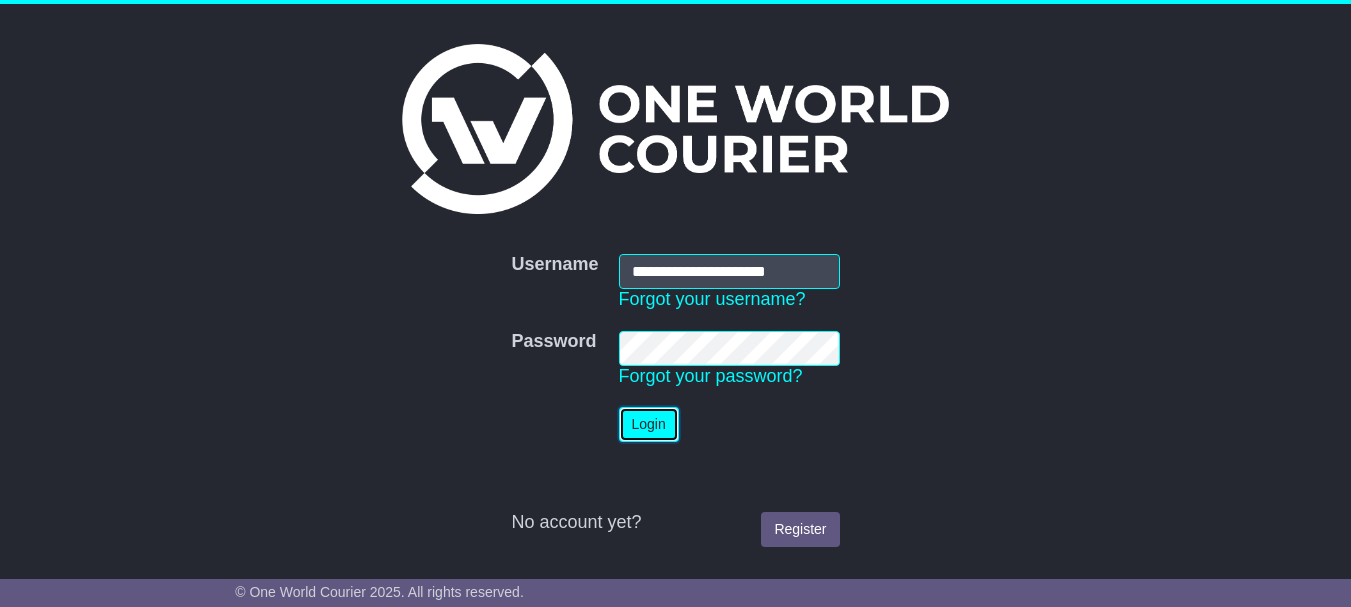 click on "Login" at bounding box center [649, 424] 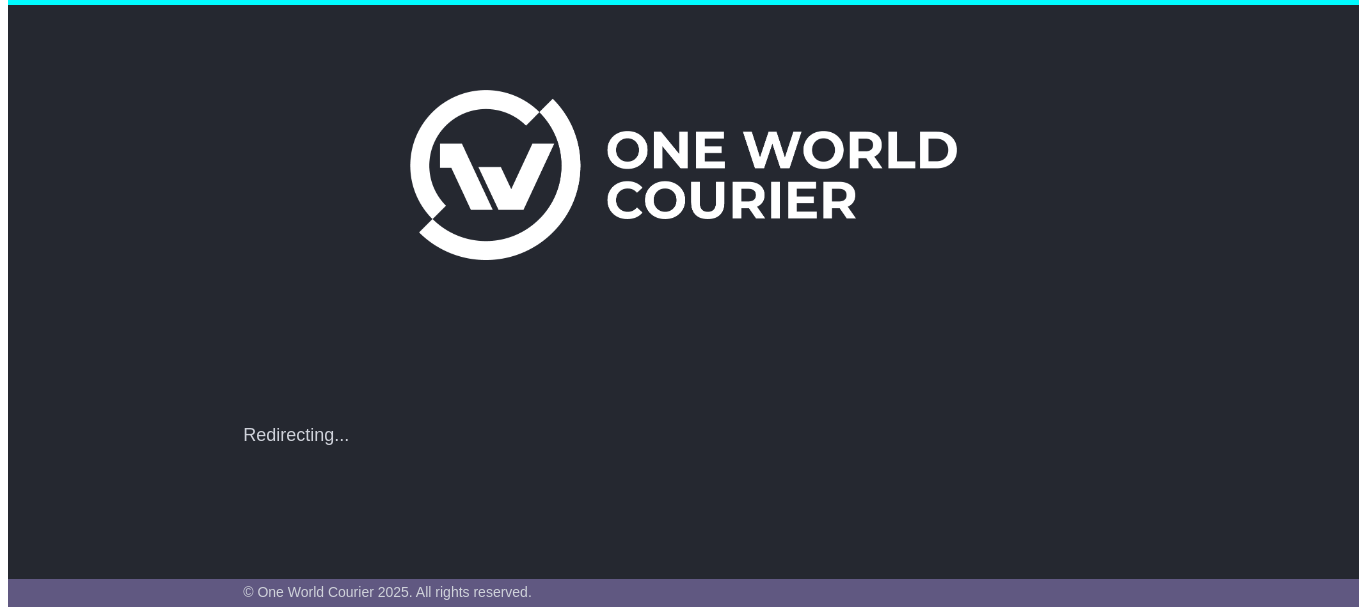 scroll, scrollTop: 0, scrollLeft: 0, axis: both 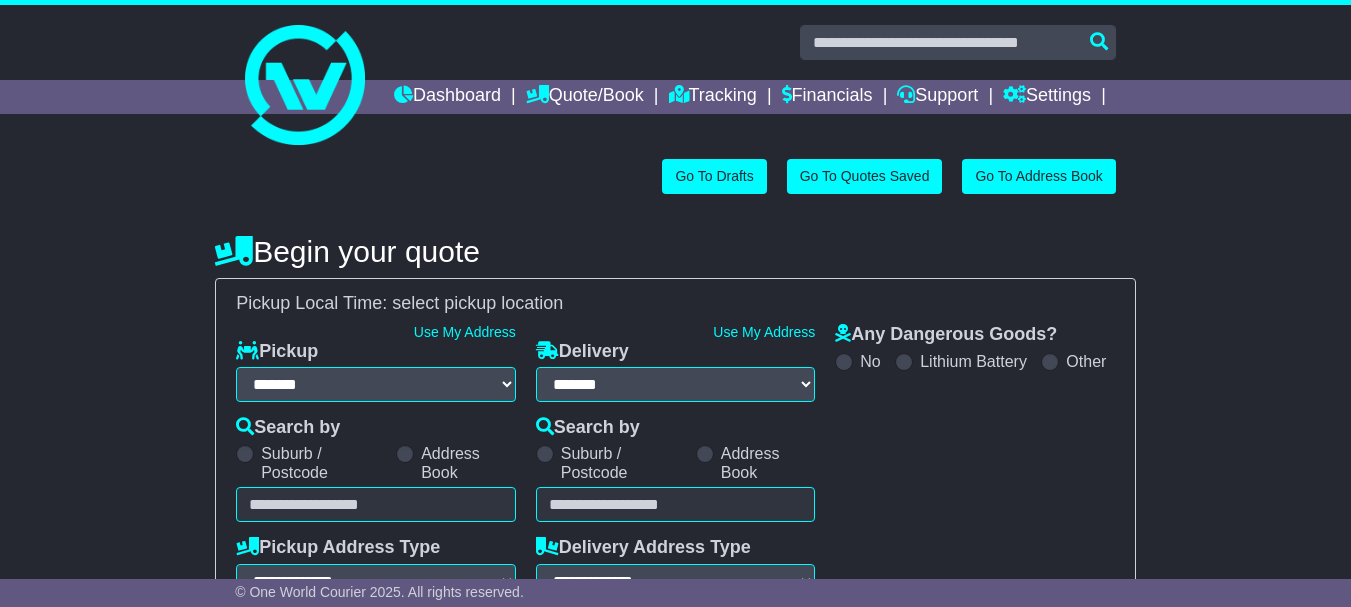 select on "**" 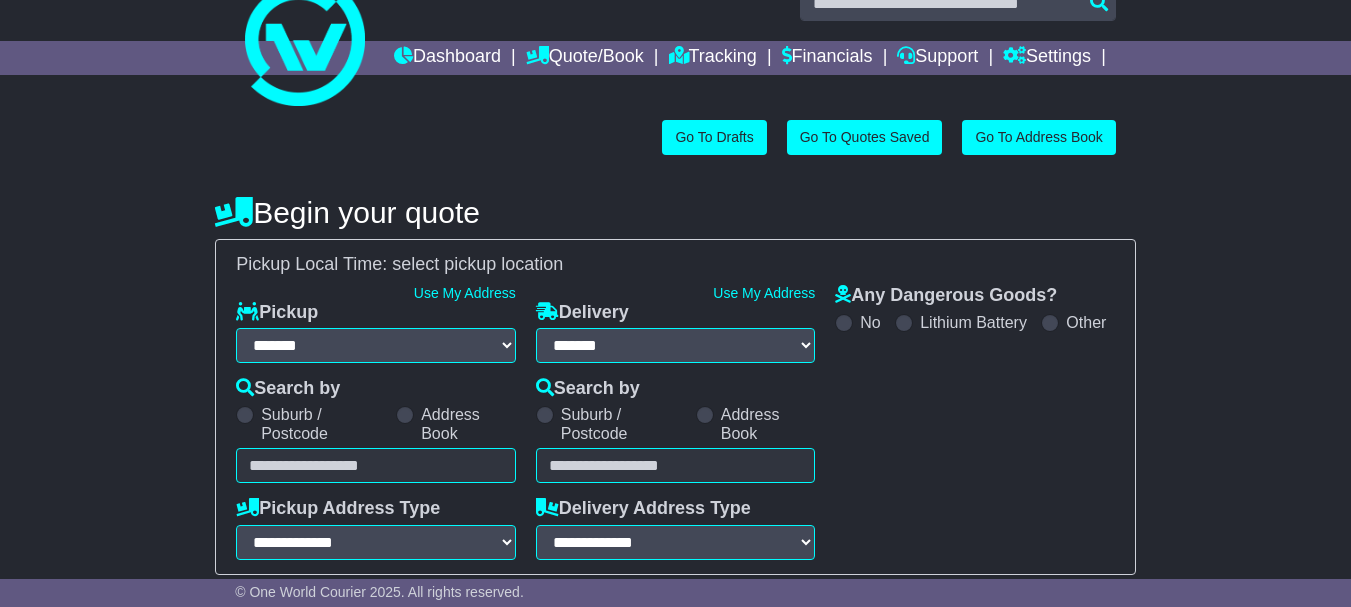 scroll, scrollTop: 100, scrollLeft: 0, axis: vertical 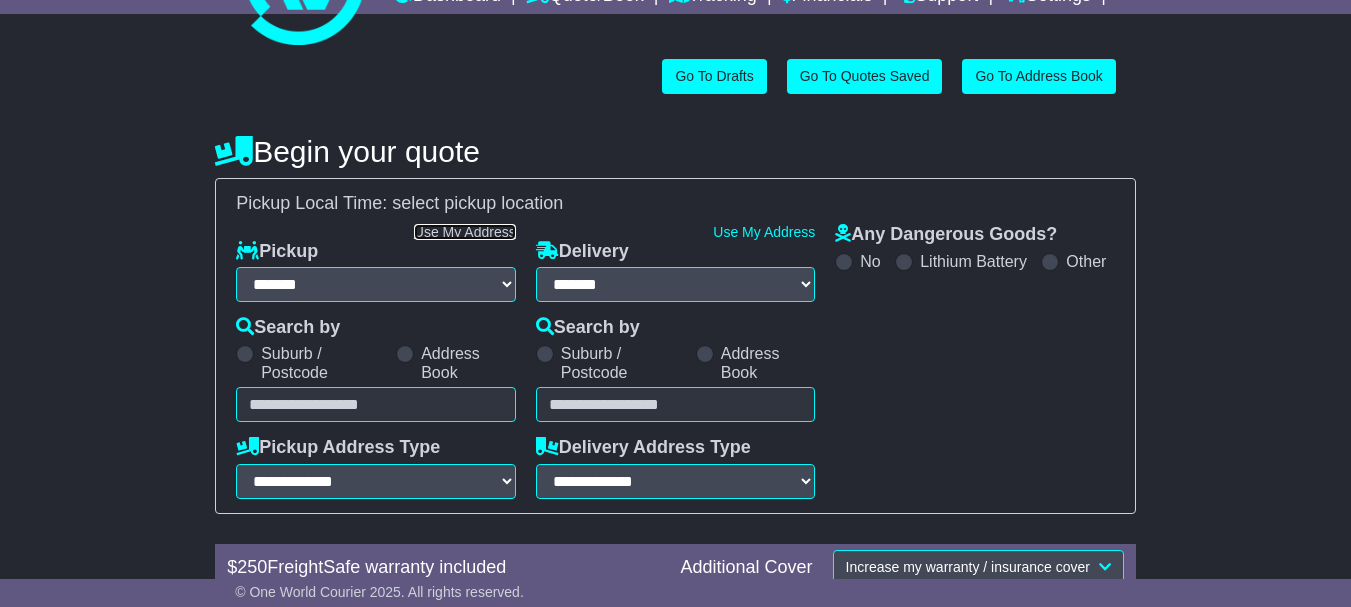 click on "Use My Address" at bounding box center (465, 232) 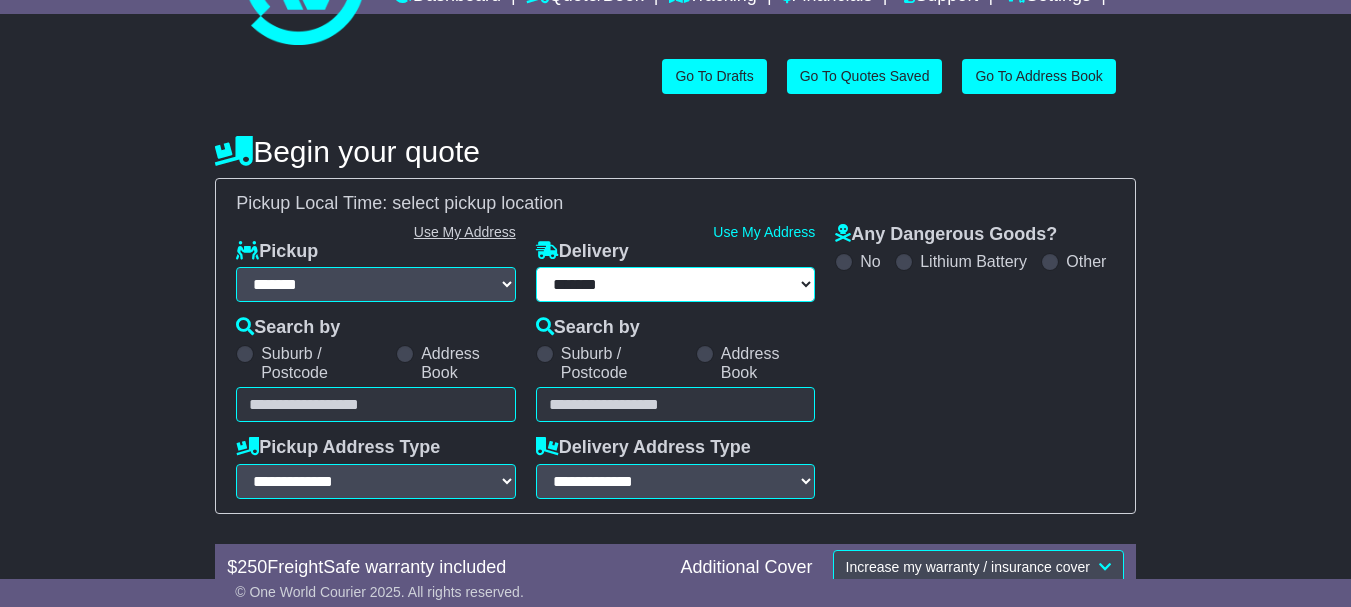 type on "**********" 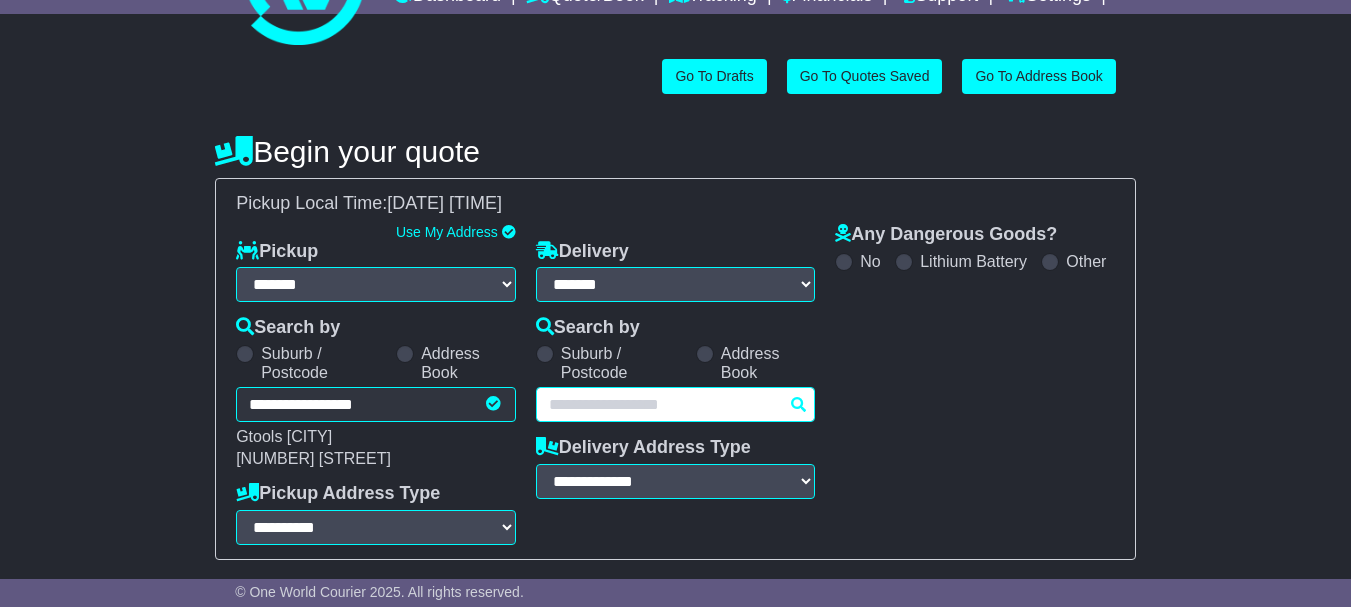 click at bounding box center (676, 404) 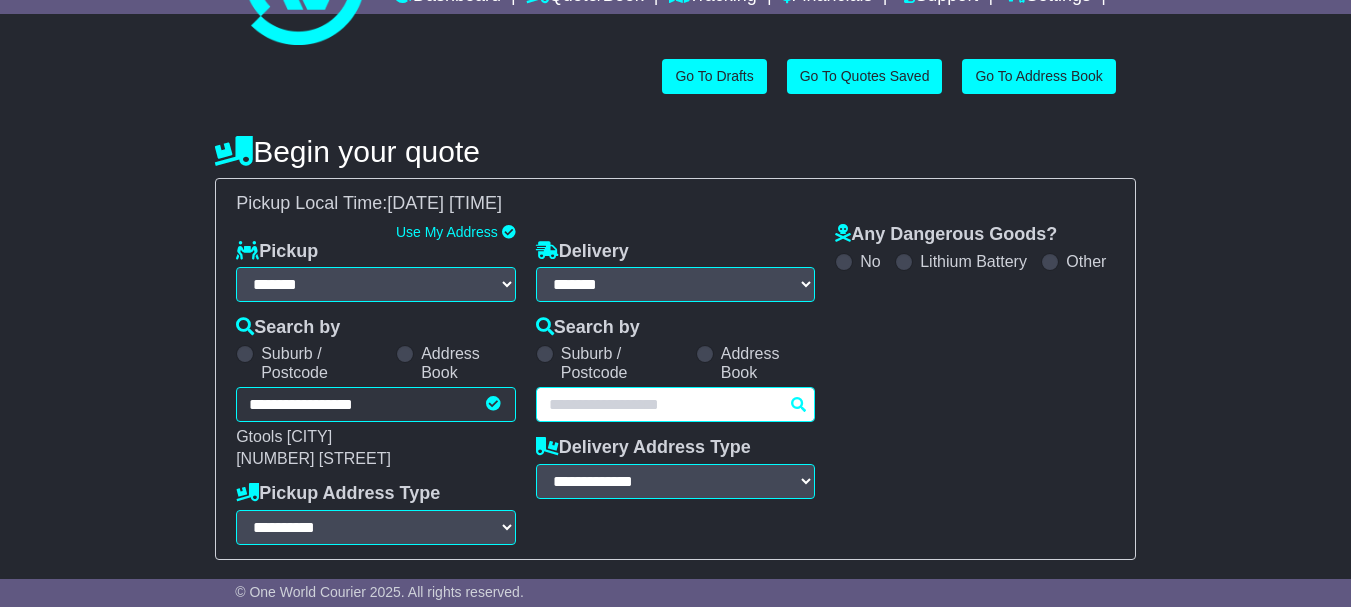 paste on "*********" 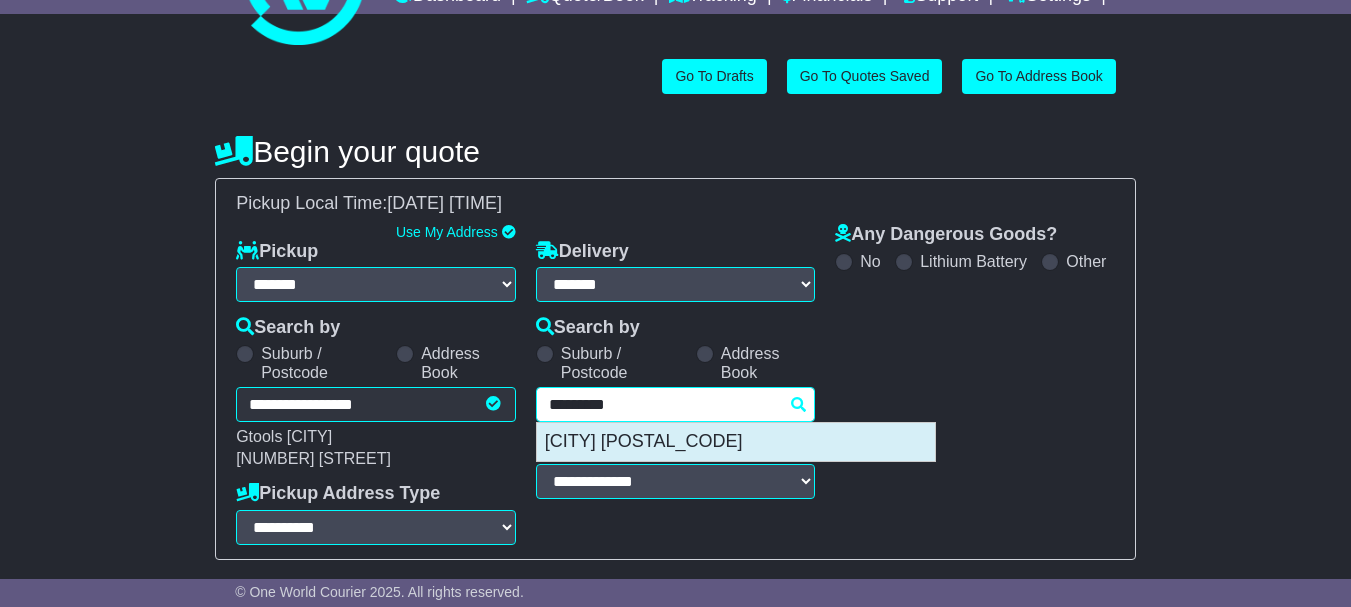 click on "[CITY] [POSTAL_CODE]" at bounding box center (736, 442) 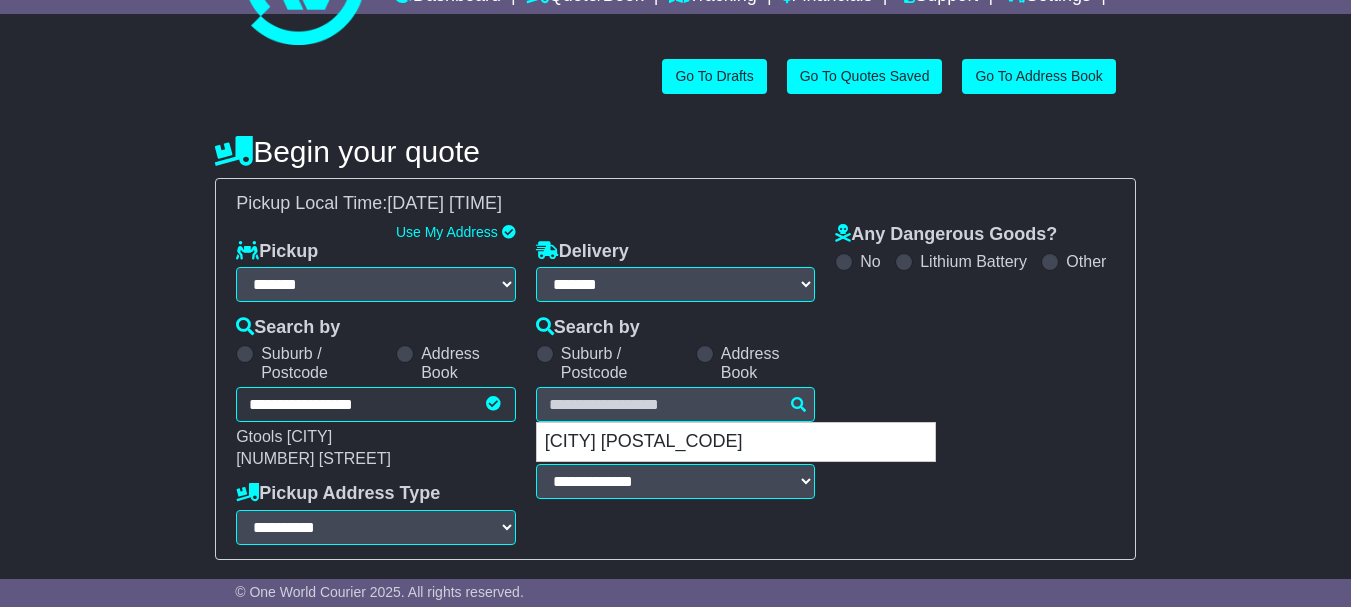 type on "**********" 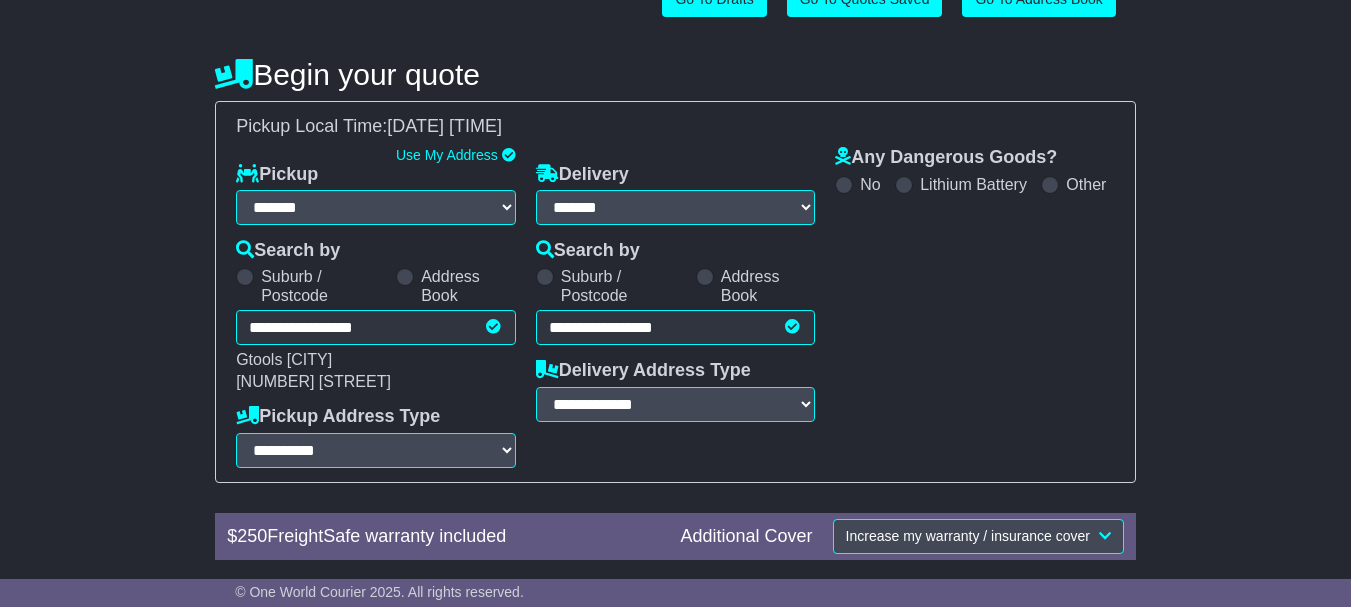 scroll, scrollTop: 200, scrollLeft: 0, axis: vertical 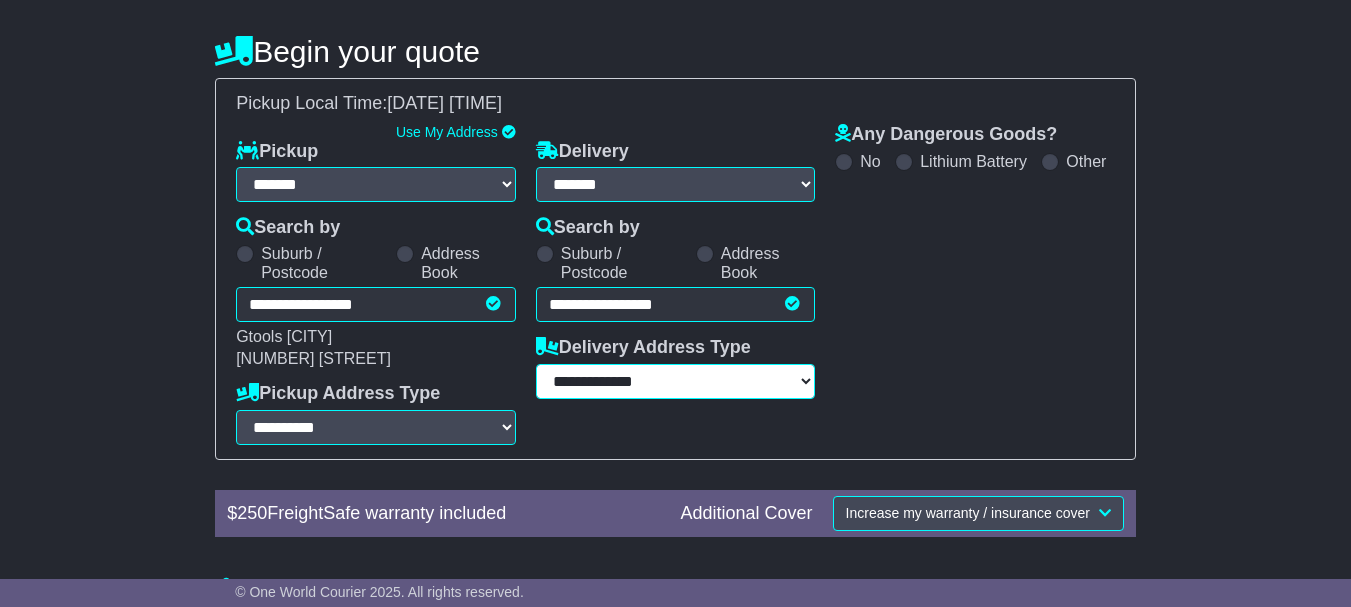 click on "**********" at bounding box center [676, 381] 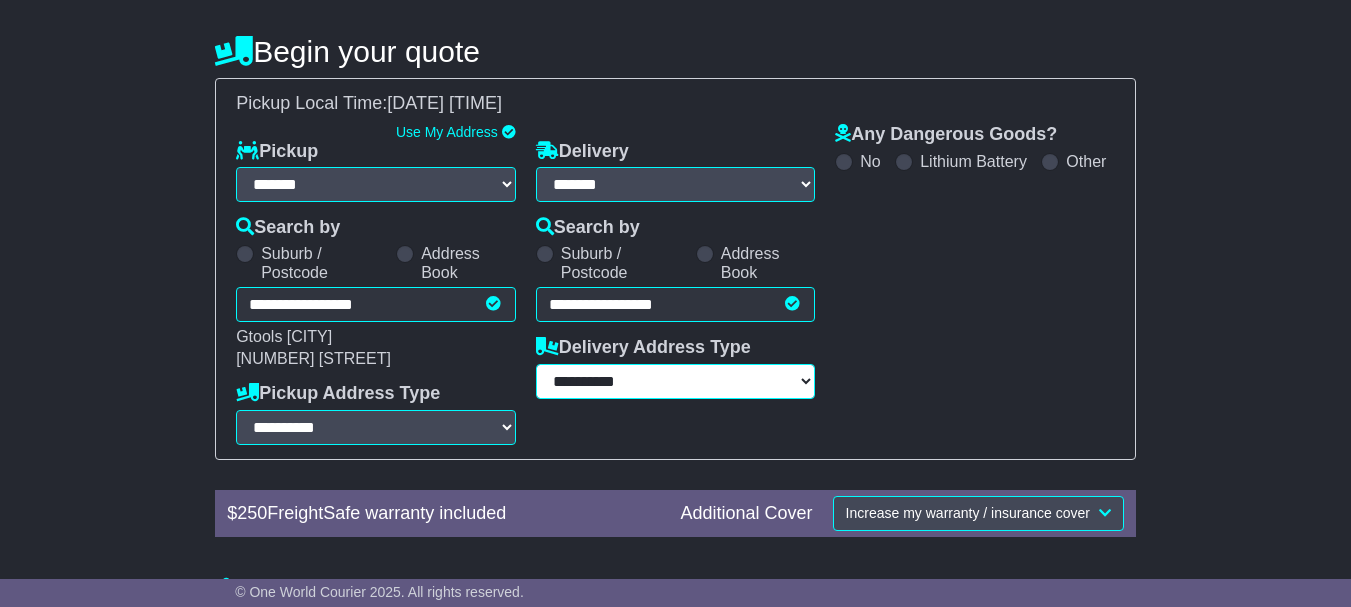 click on "**********" at bounding box center (676, 381) 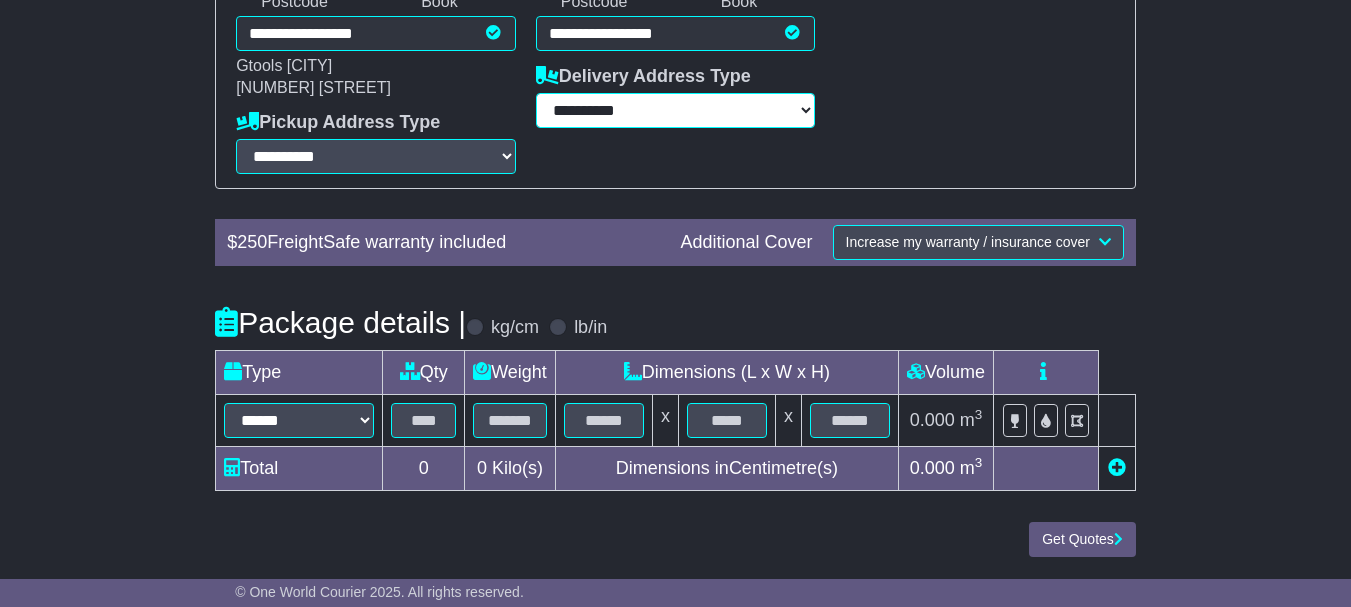 scroll, scrollTop: 505, scrollLeft: 0, axis: vertical 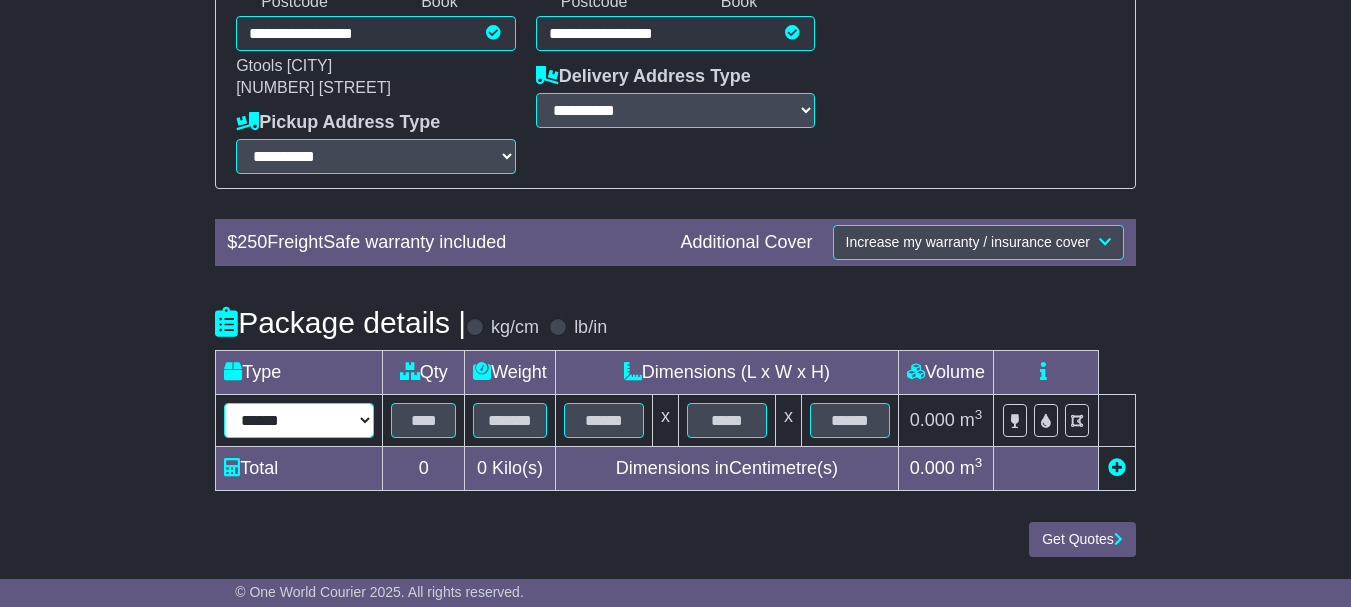 click on "****** ****** *** ******** ***** **** **** ****** *** *******" at bounding box center [299, 420] 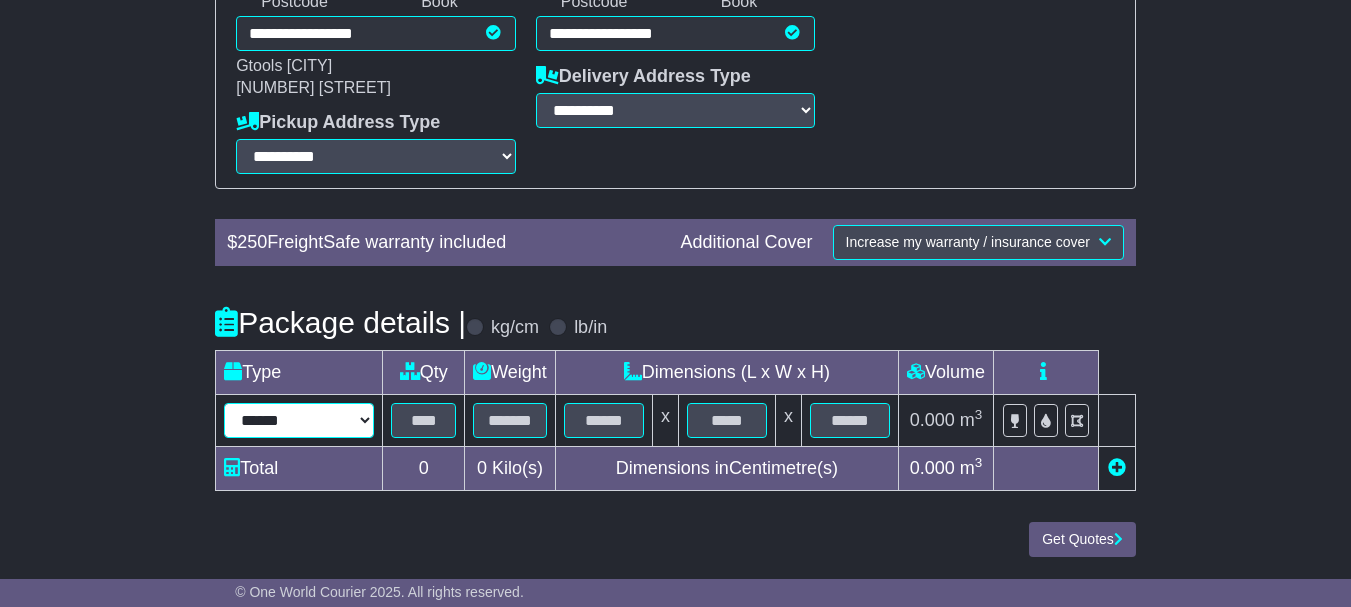select on "*****" 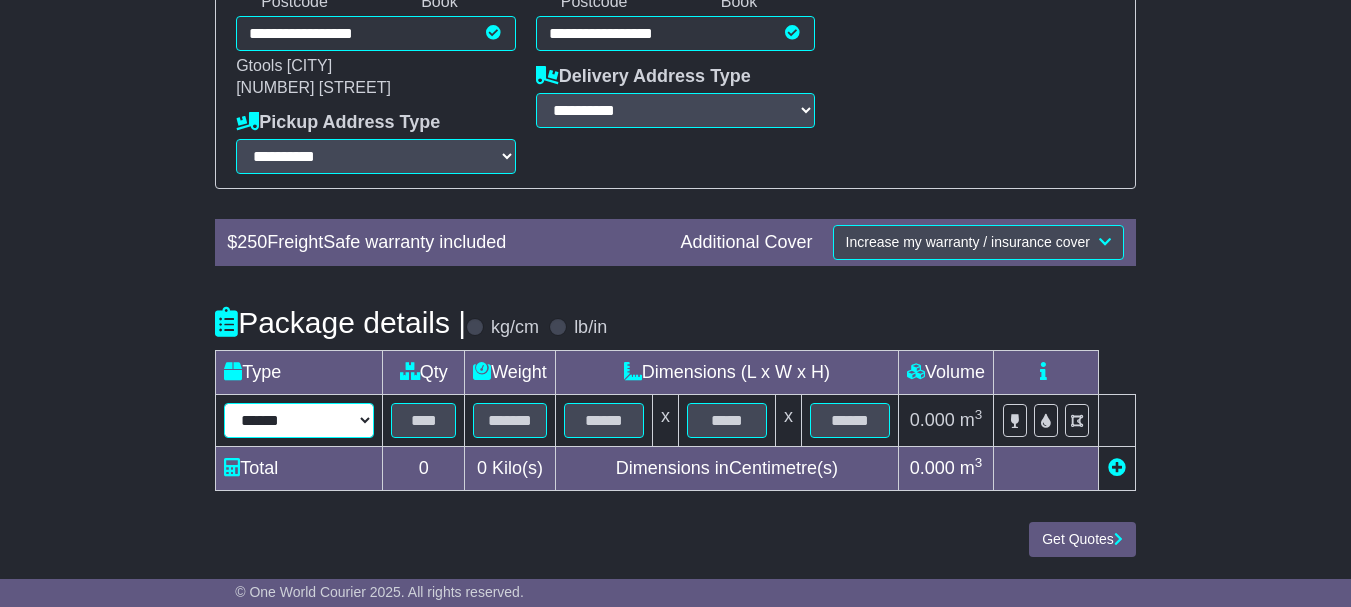 click on "****** ****** *** ******** ***** **** **** ****** *** *******" at bounding box center (299, 420) 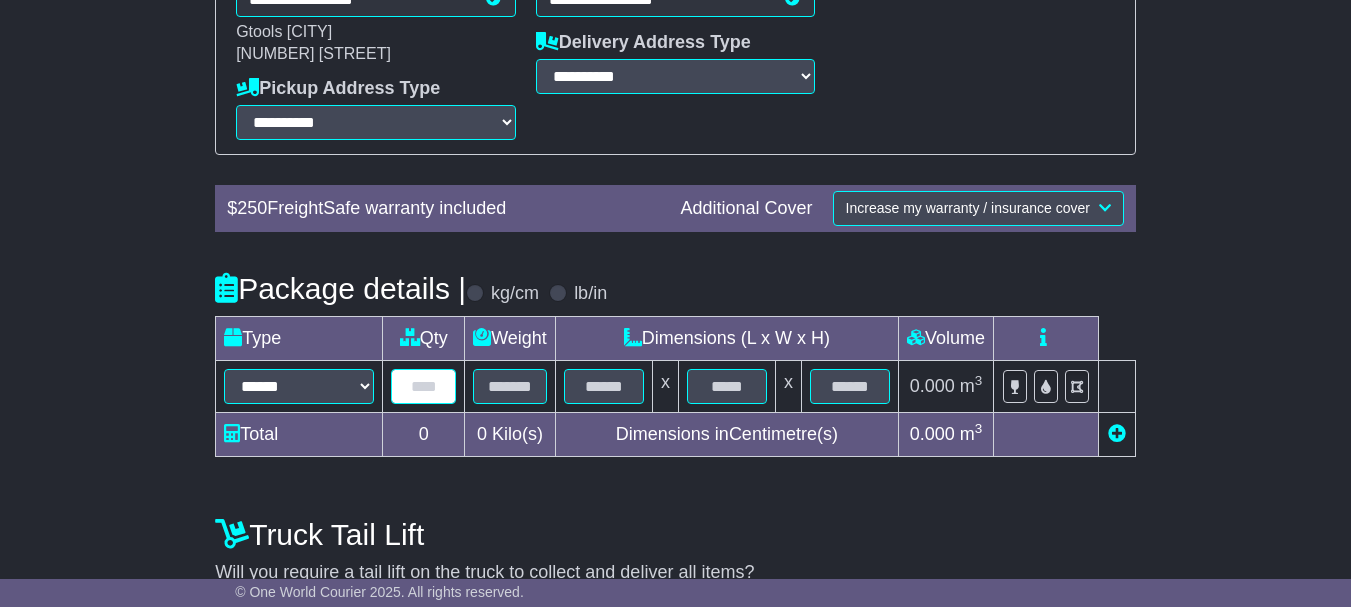 click at bounding box center [423, 386] 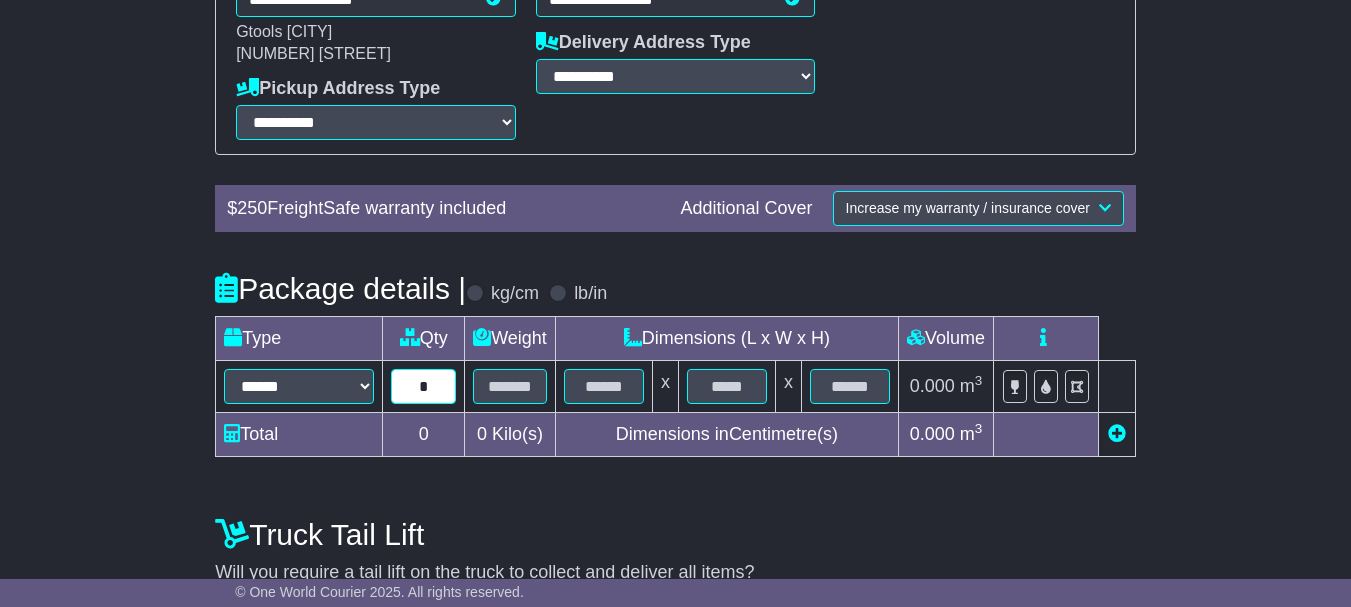type on "*" 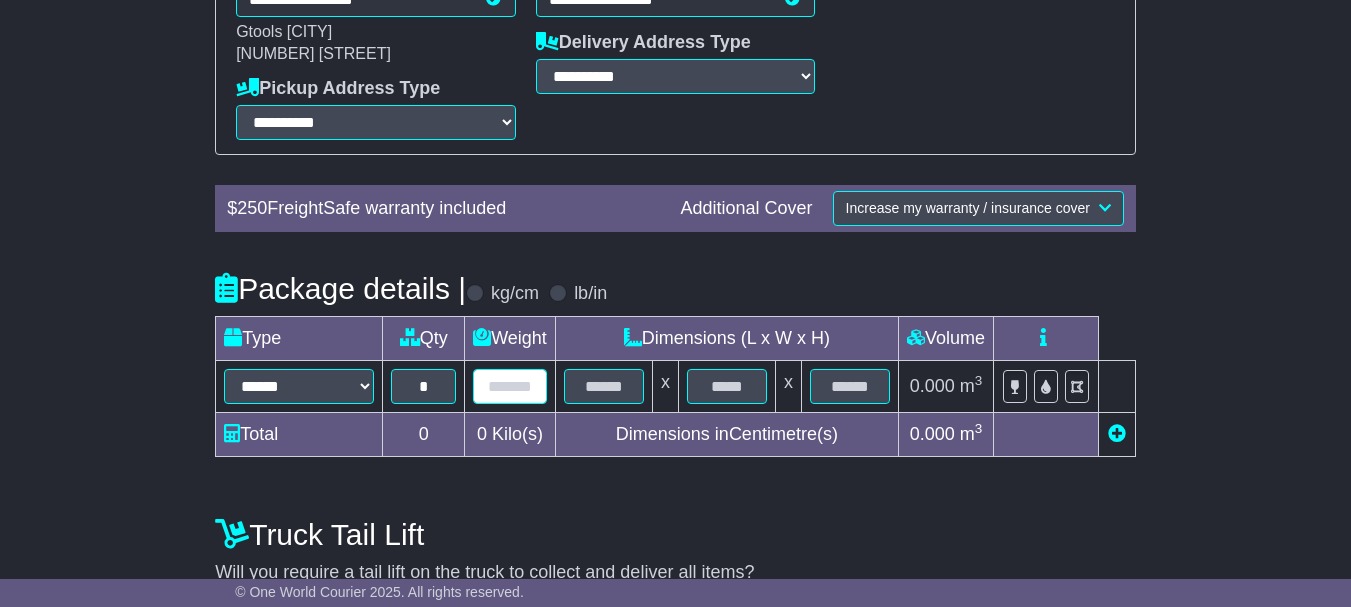 click at bounding box center (510, 386) 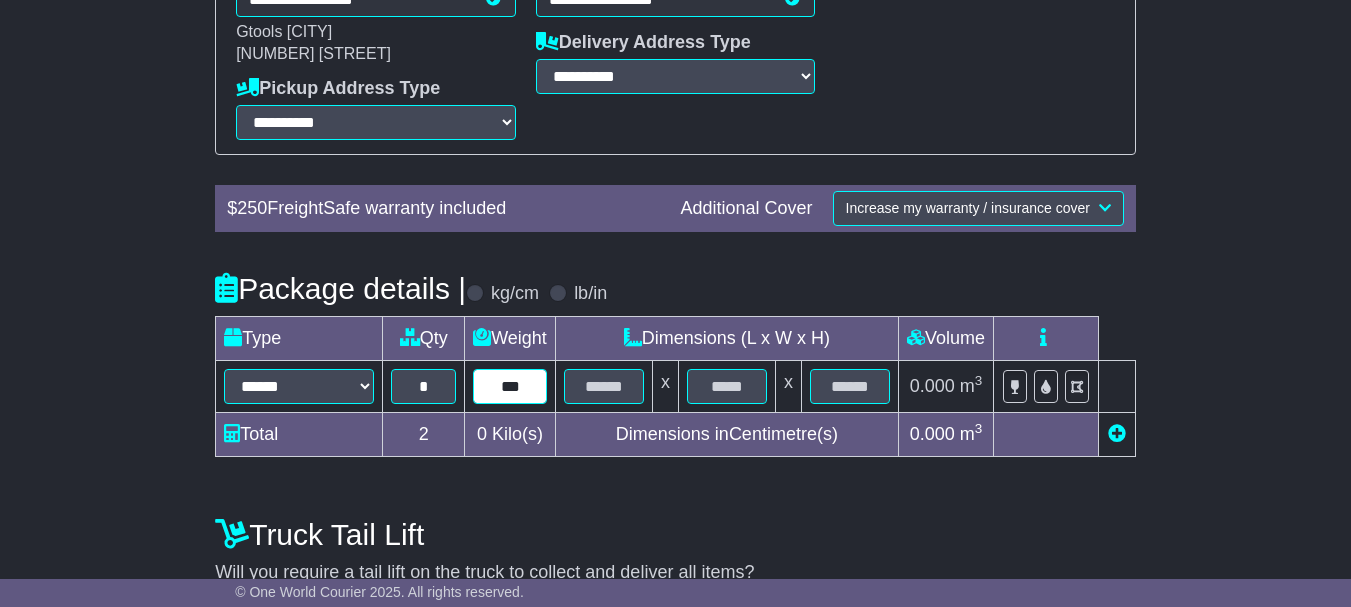 type on "***" 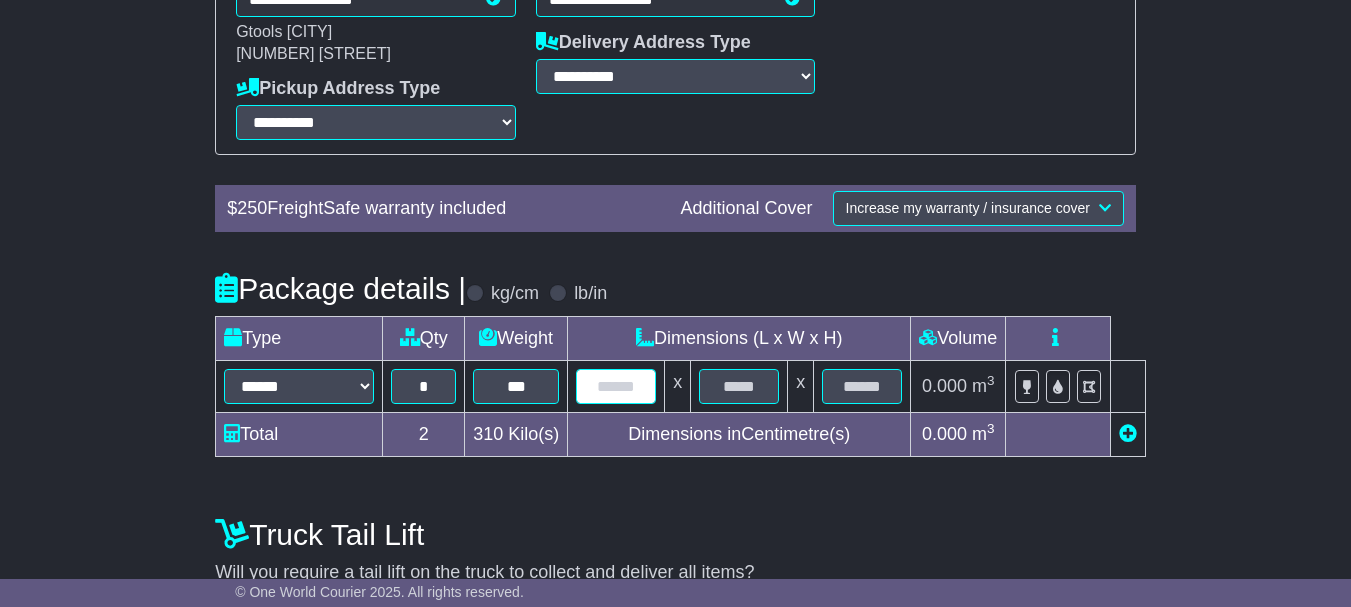 drag, startPoint x: 595, startPoint y: 418, endPoint x: 605, endPoint y: 416, distance: 10.198039 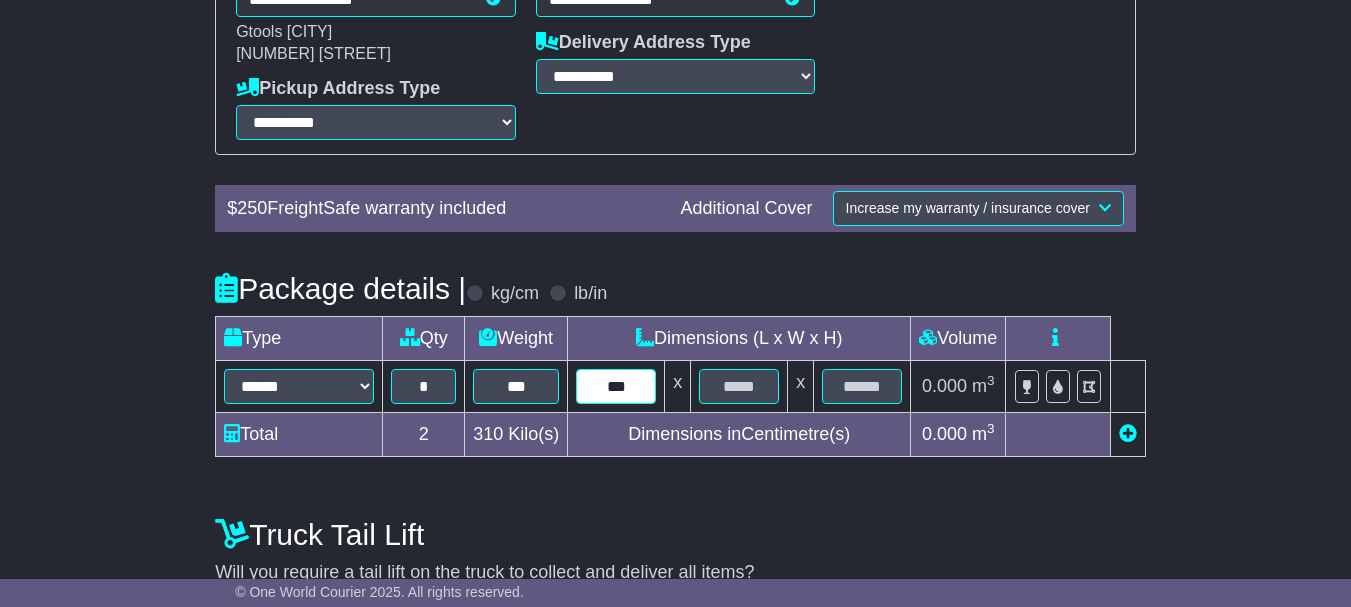 type on "***" 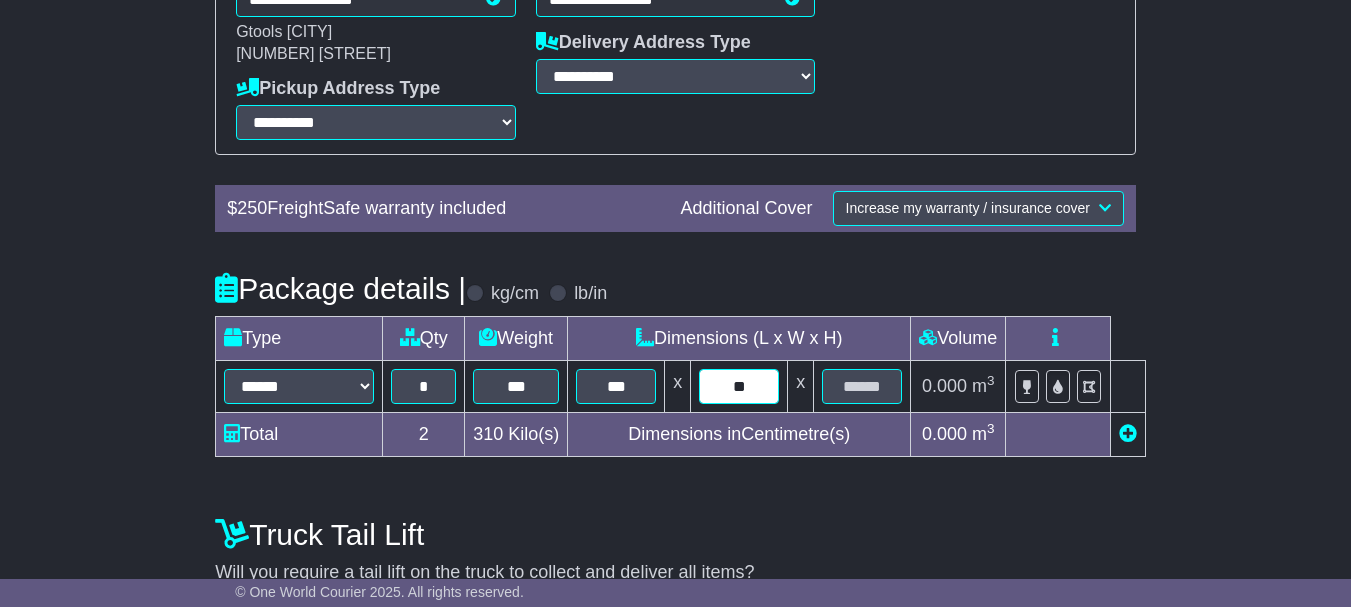 type on "**" 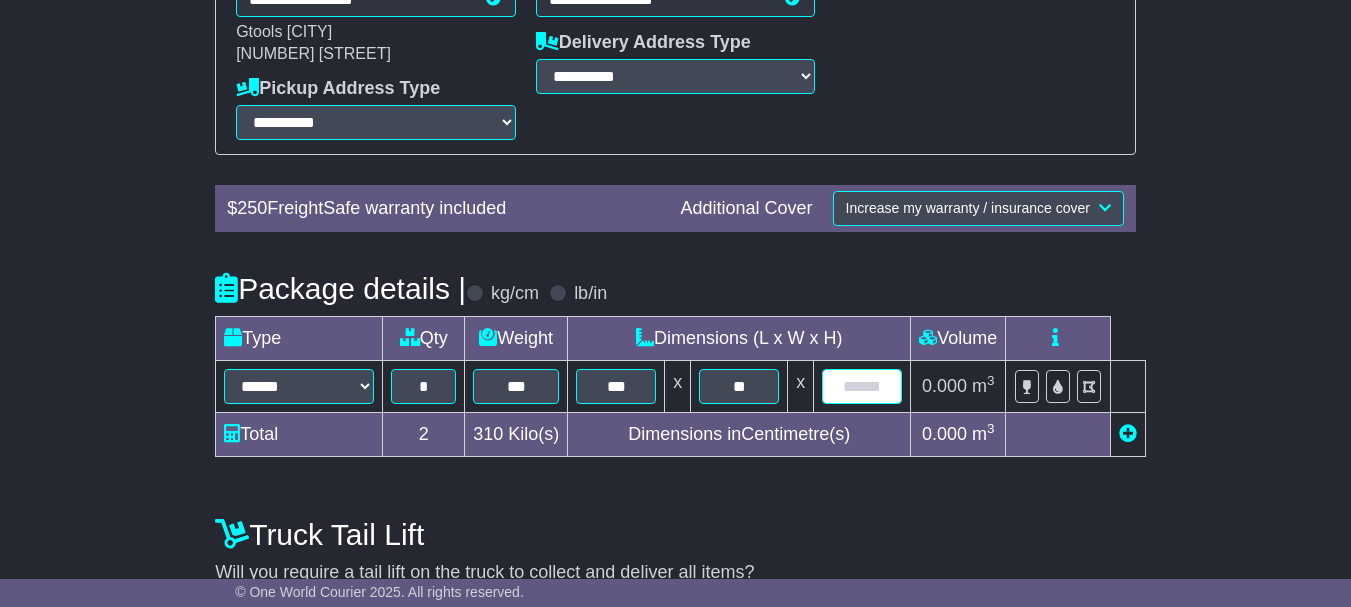 click at bounding box center (862, 386) 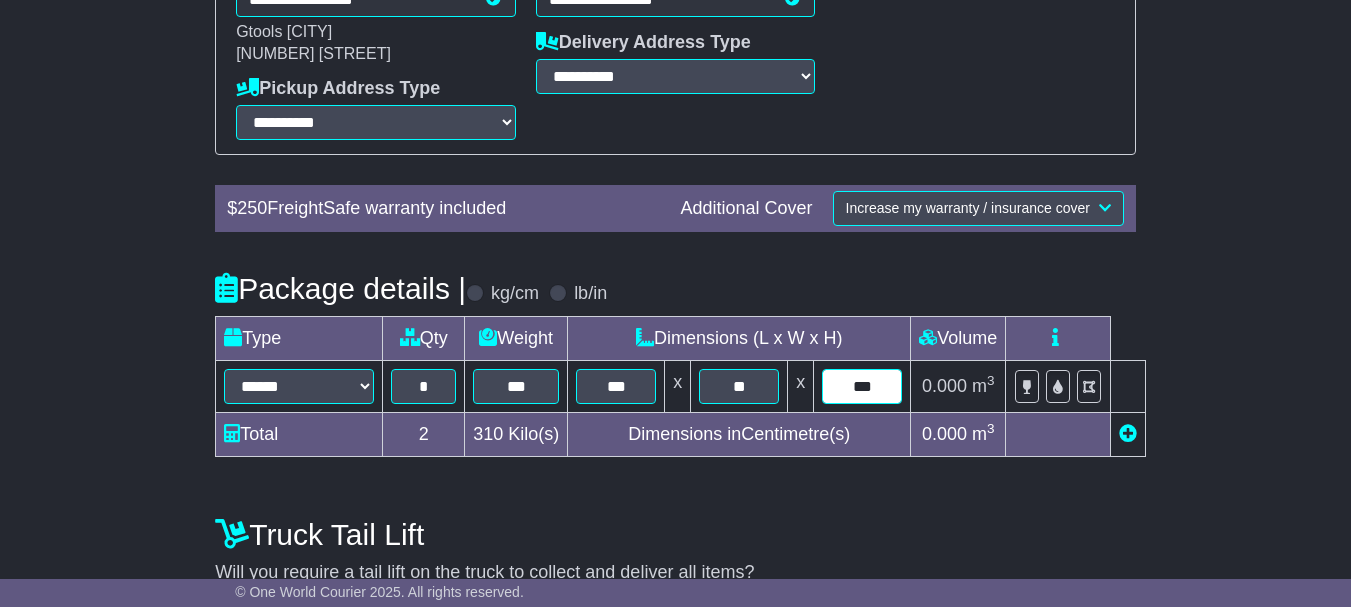 type on "***" 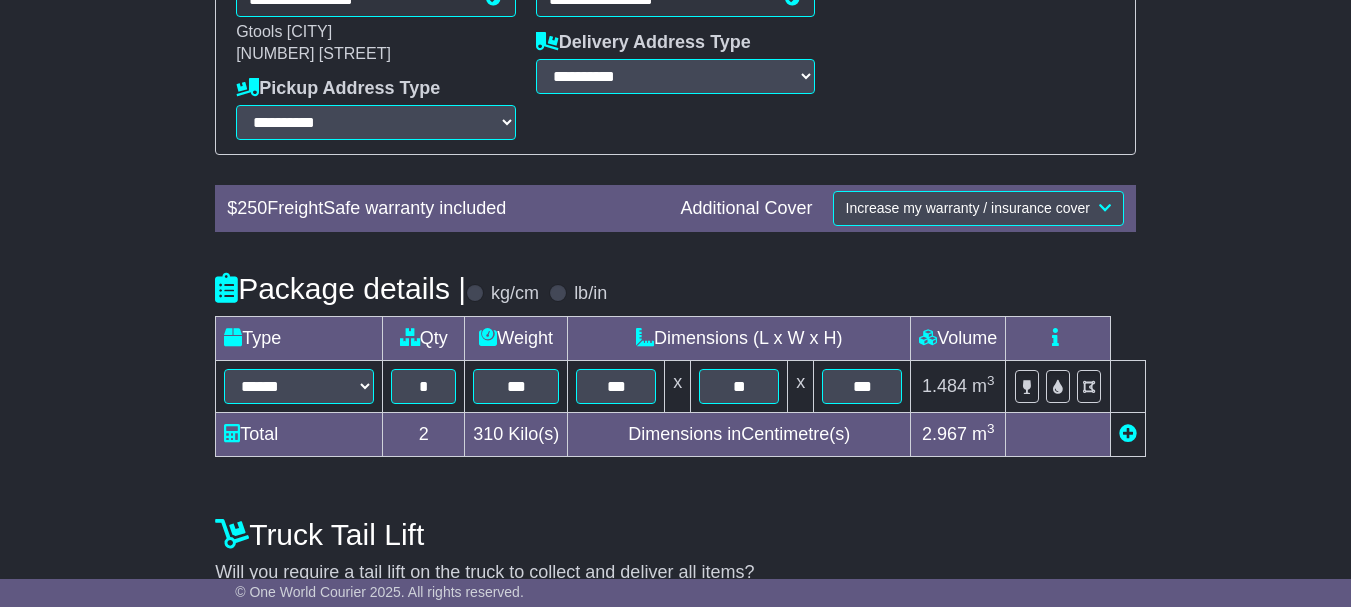 click on "**********" at bounding box center [675, 225] 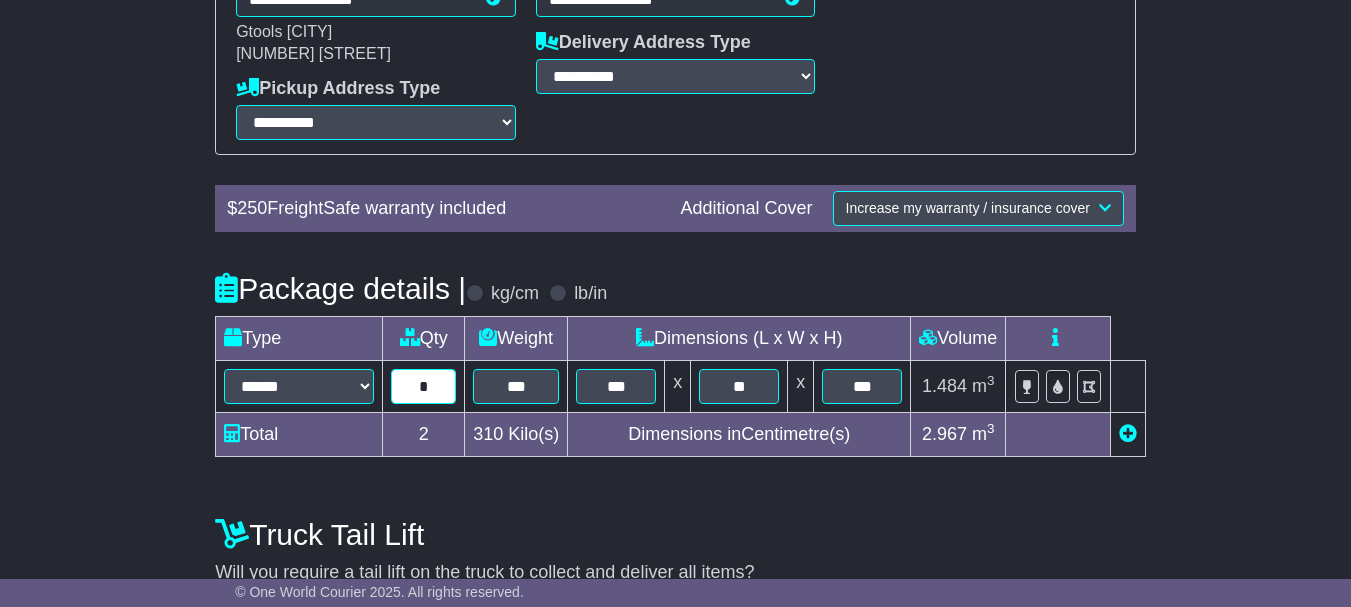 click on "*" at bounding box center [423, 386] 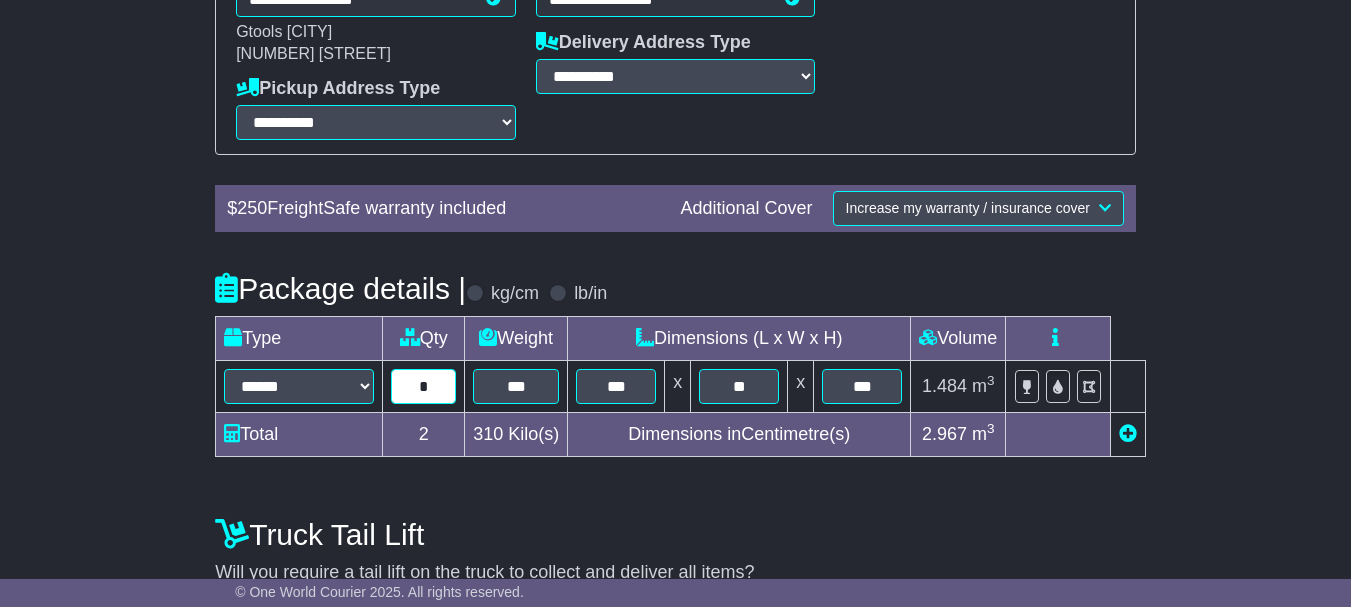 type on "*" 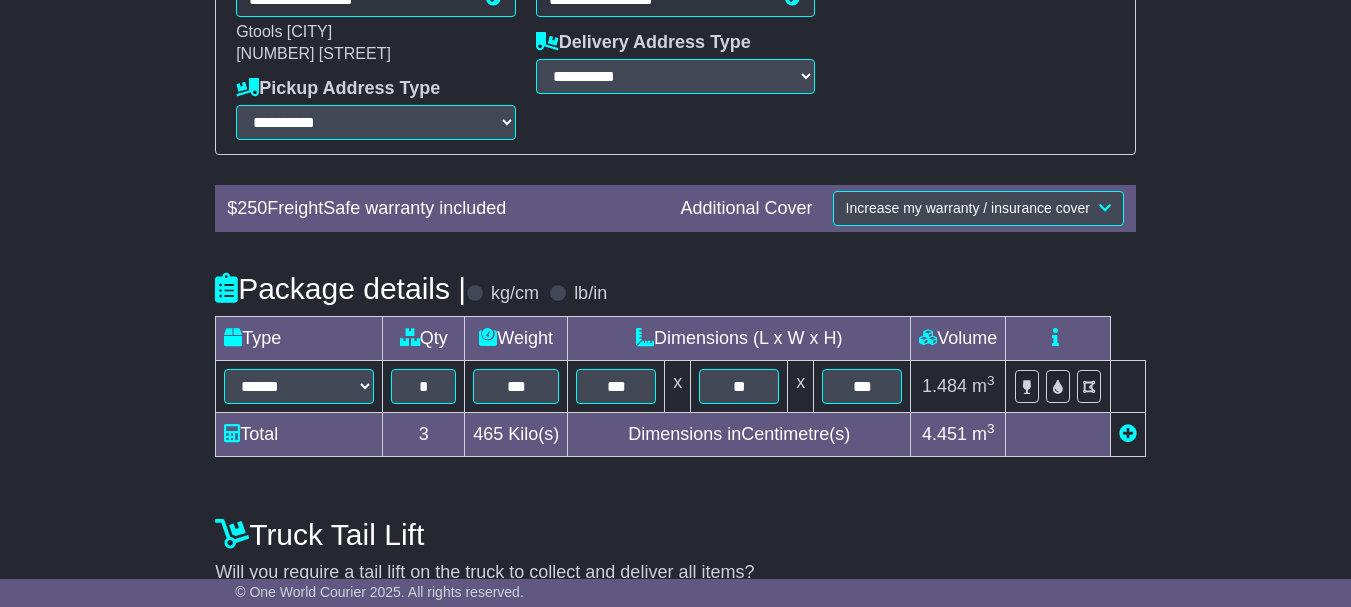 click on "**********" at bounding box center (675, 225) 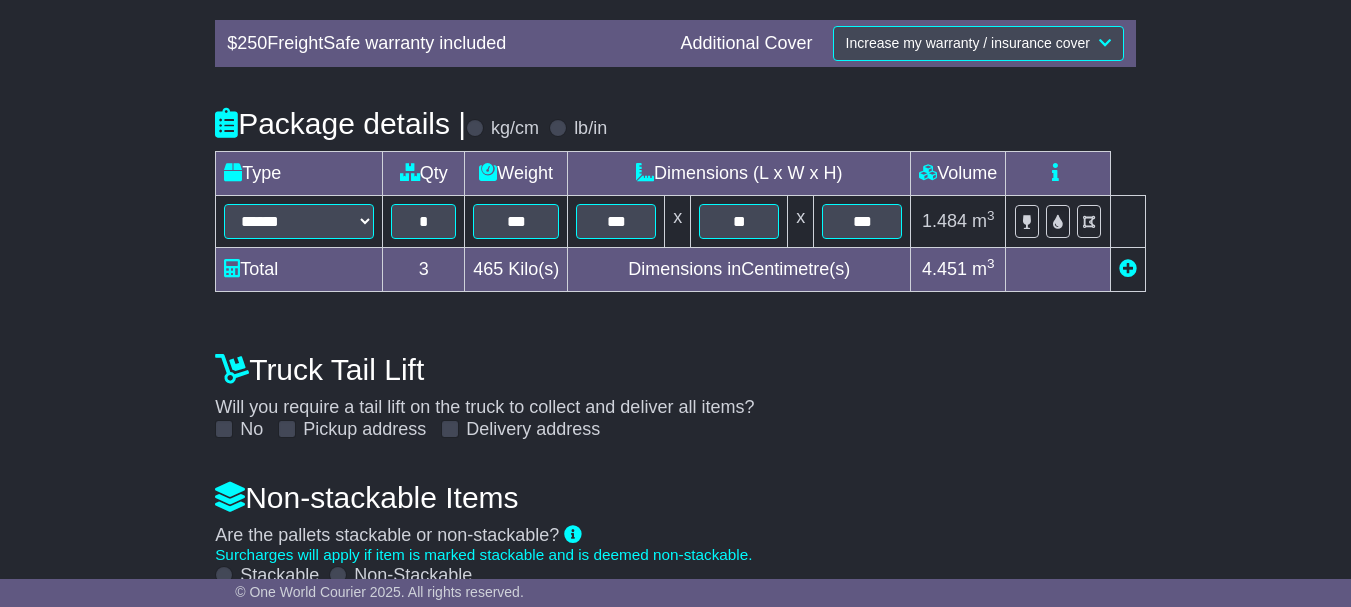 scroll, scrollTop: 705, scrollLeft: 0, axis: vertical 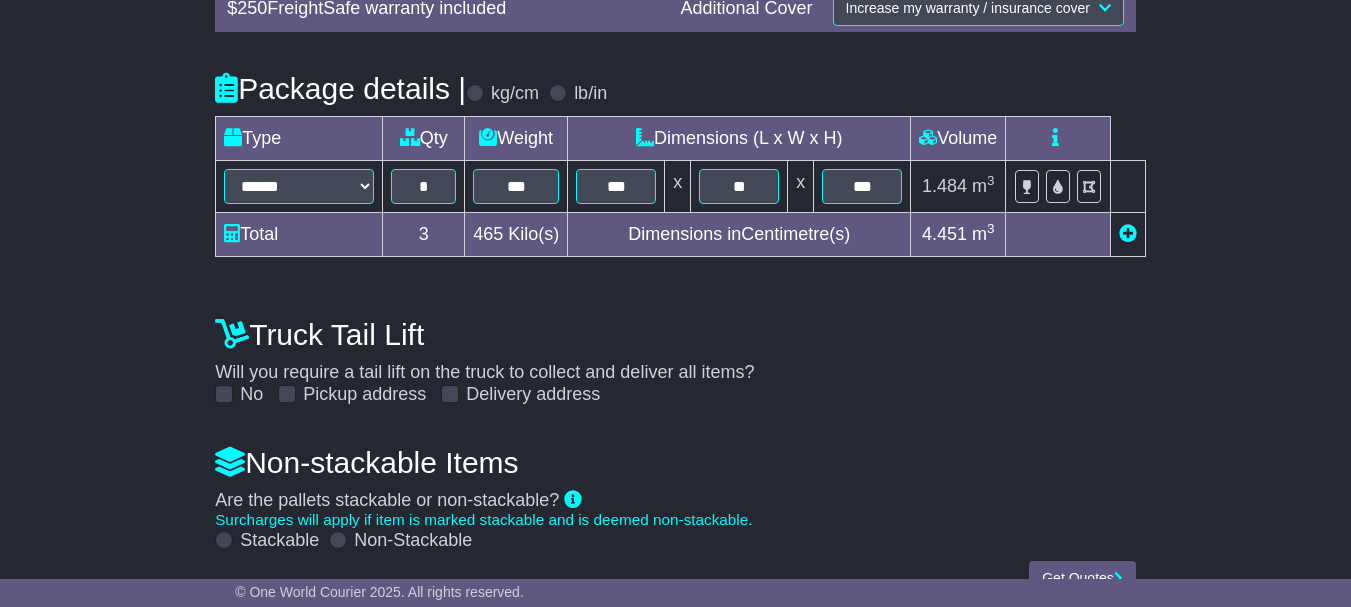 click at bounding box center (1128, 233) 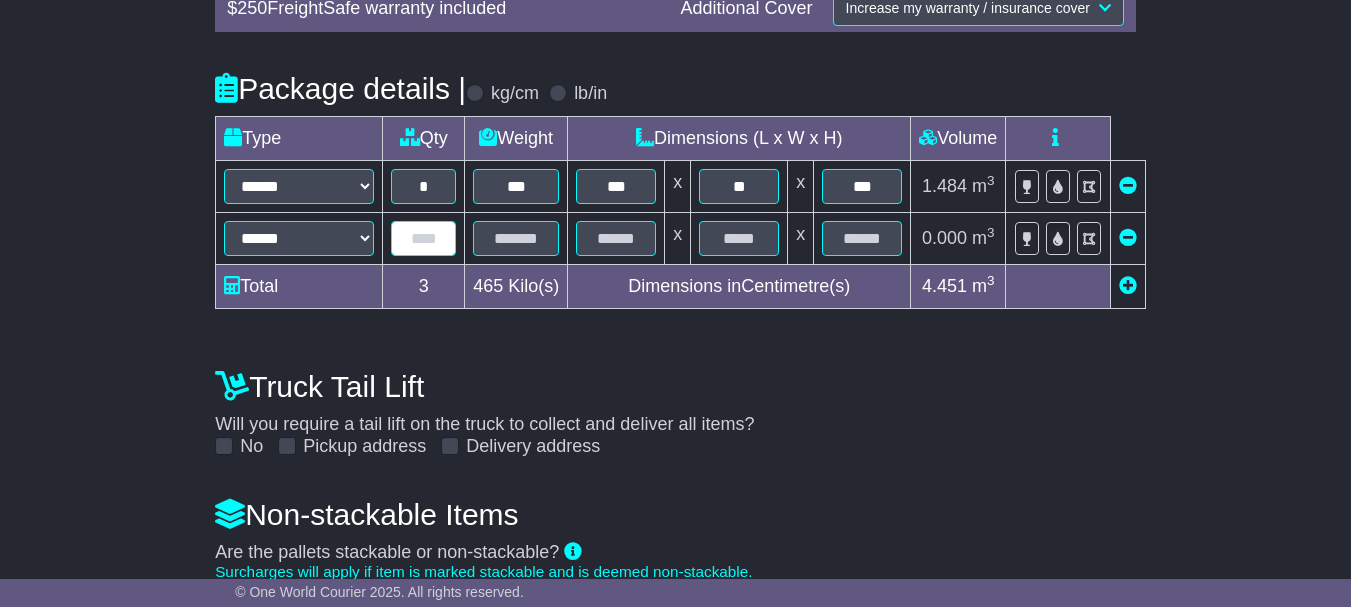 click at bounding box center (423, 238) 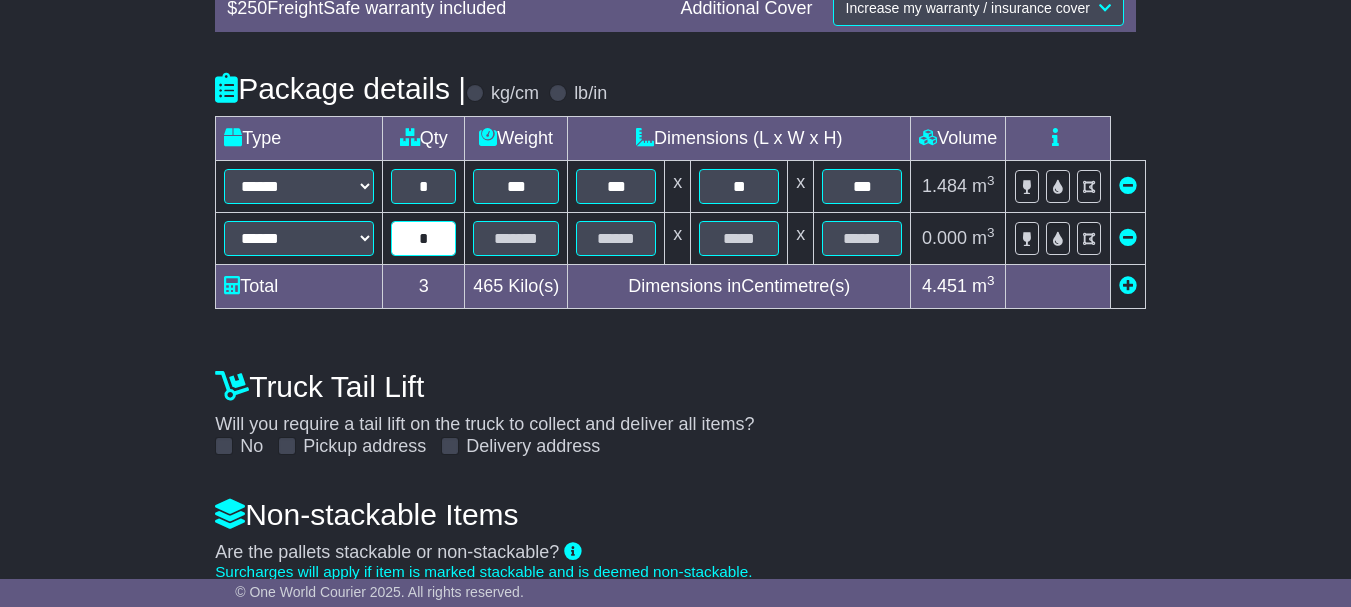 type on "*" 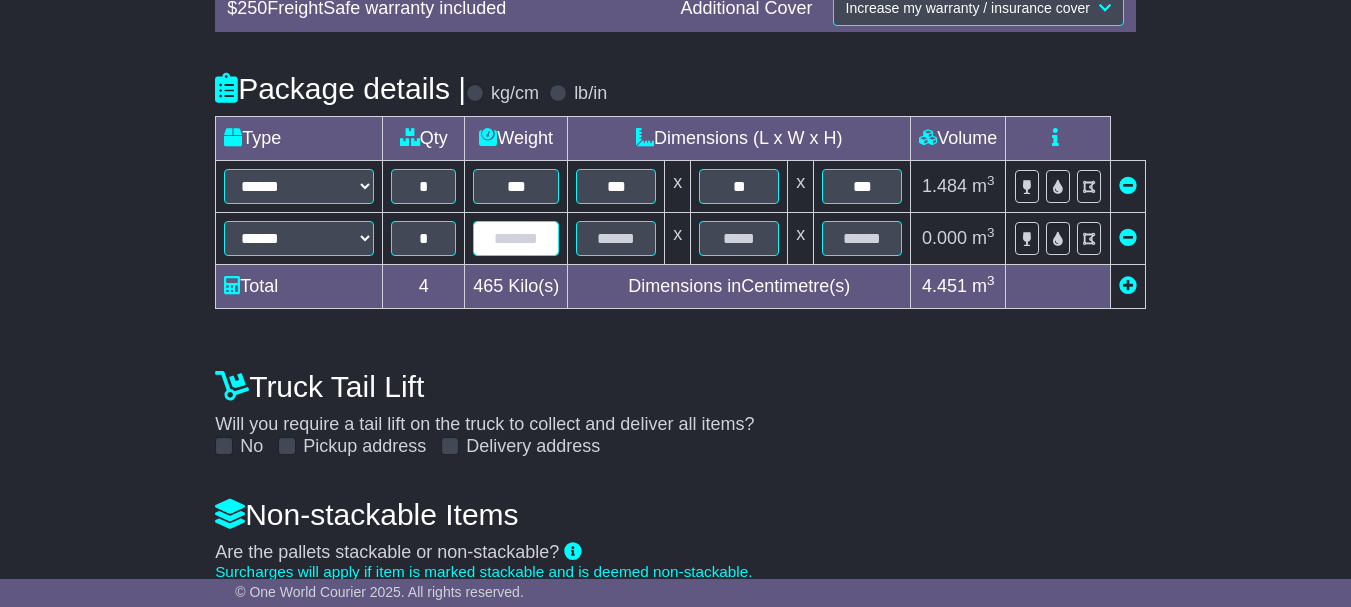 click at bounding box center (516, 238) 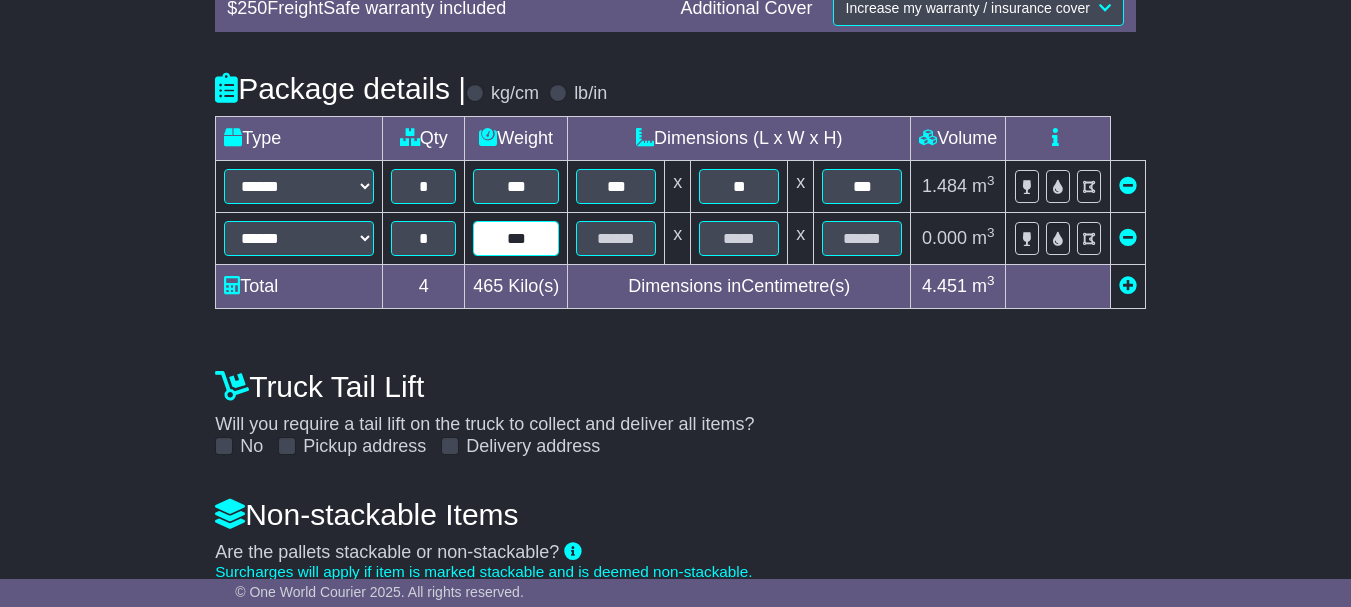 type on "***" 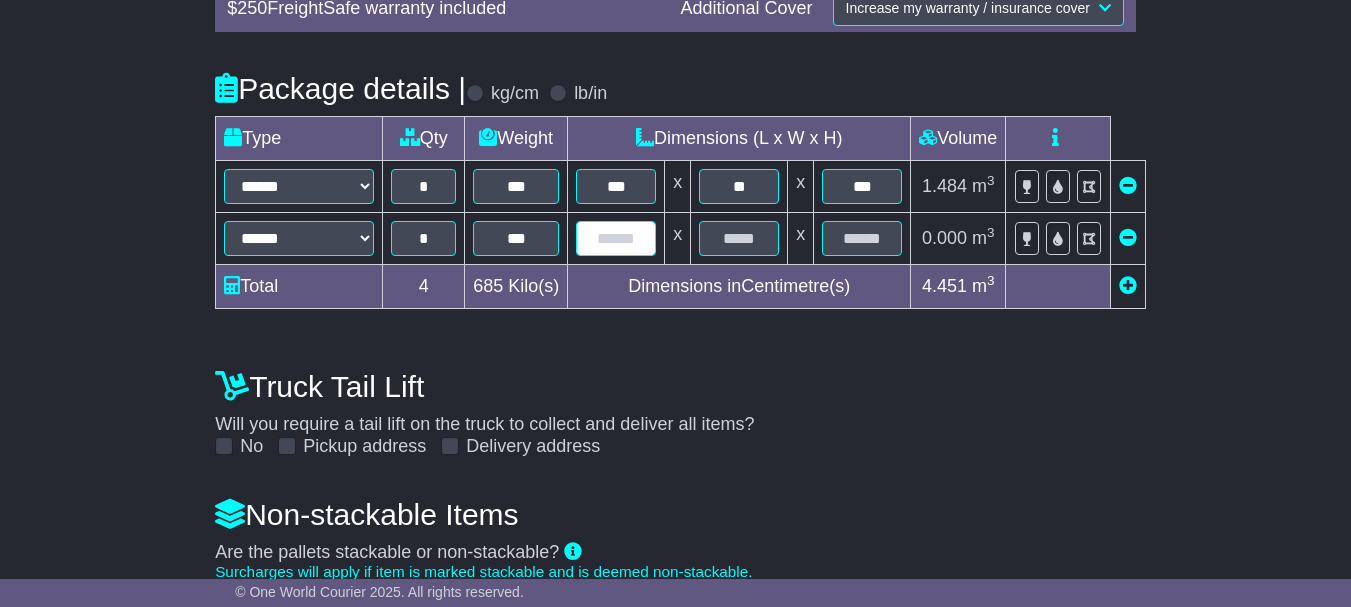 click at bounding box center (616, 238) 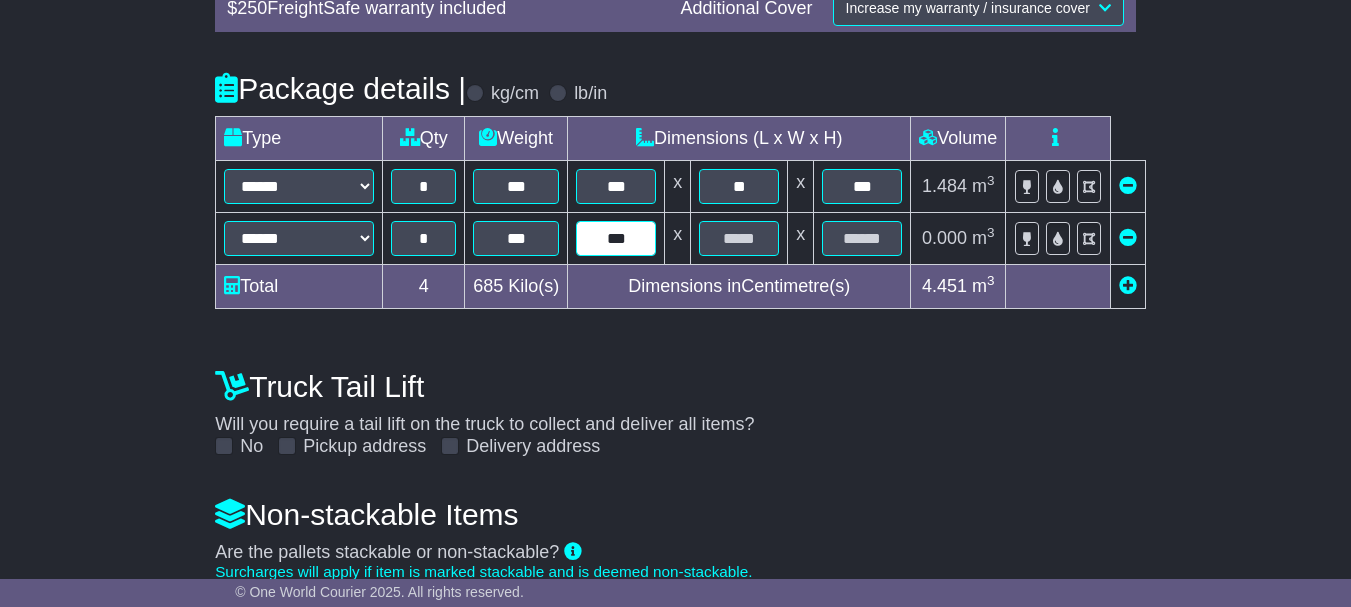 type on "***" 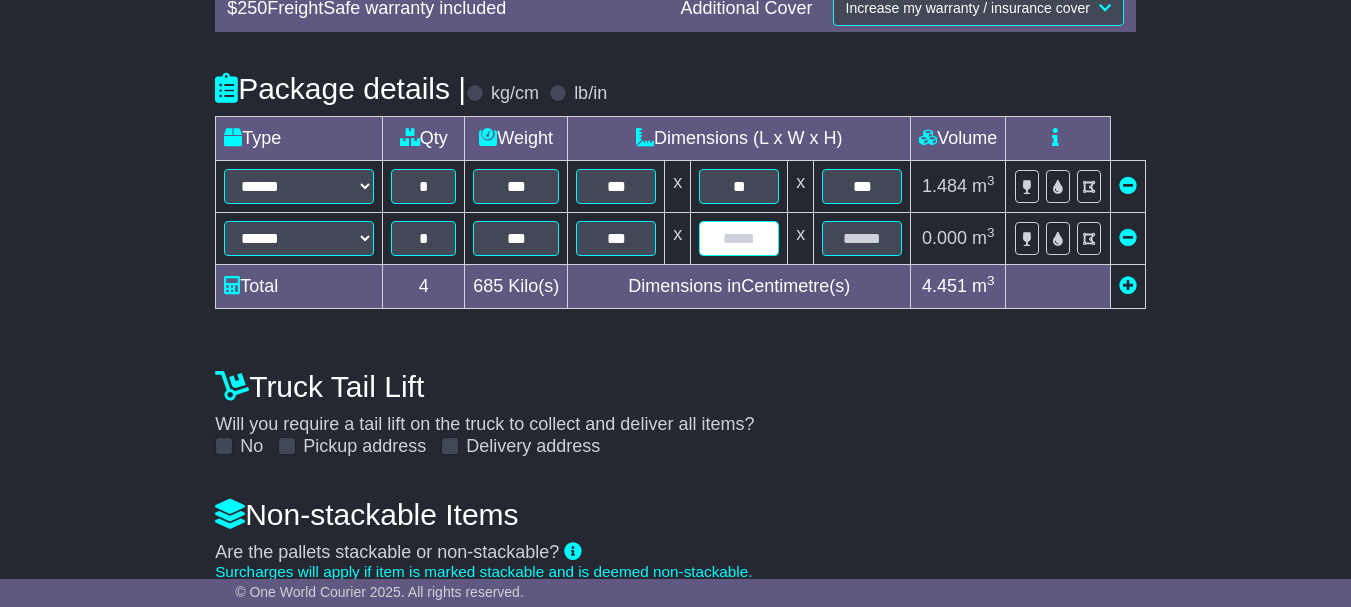 click at bounding box center [739, 238] 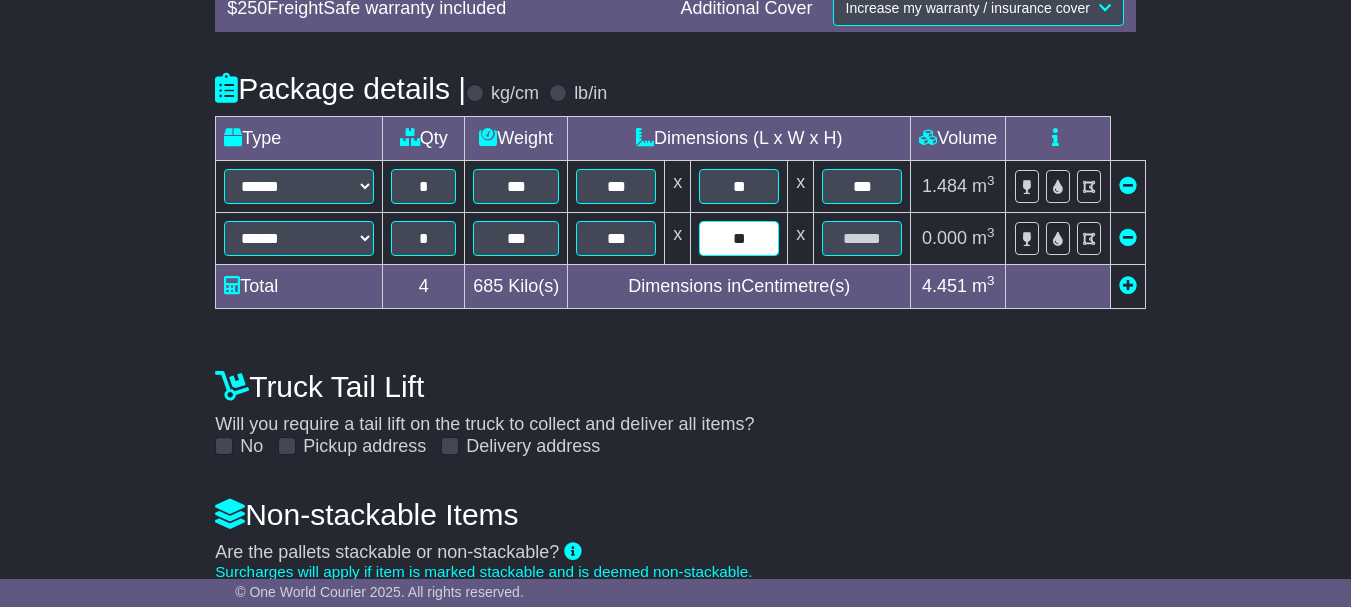 type on "**" 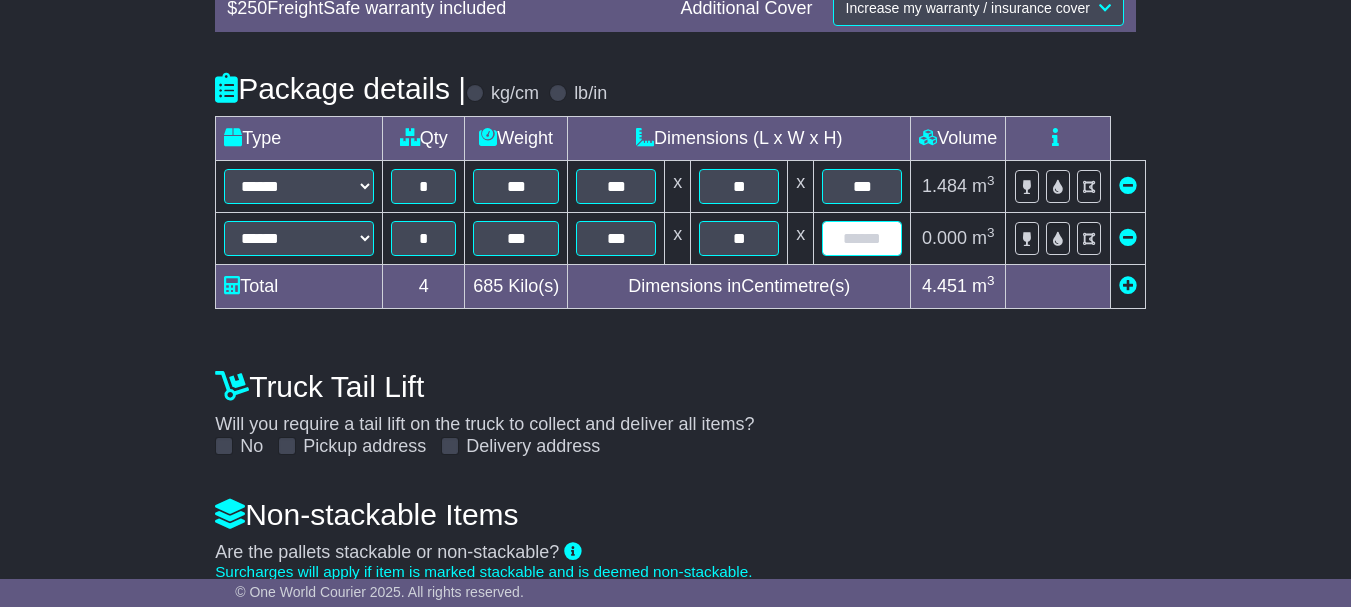 click at bounding box center (862, 238) 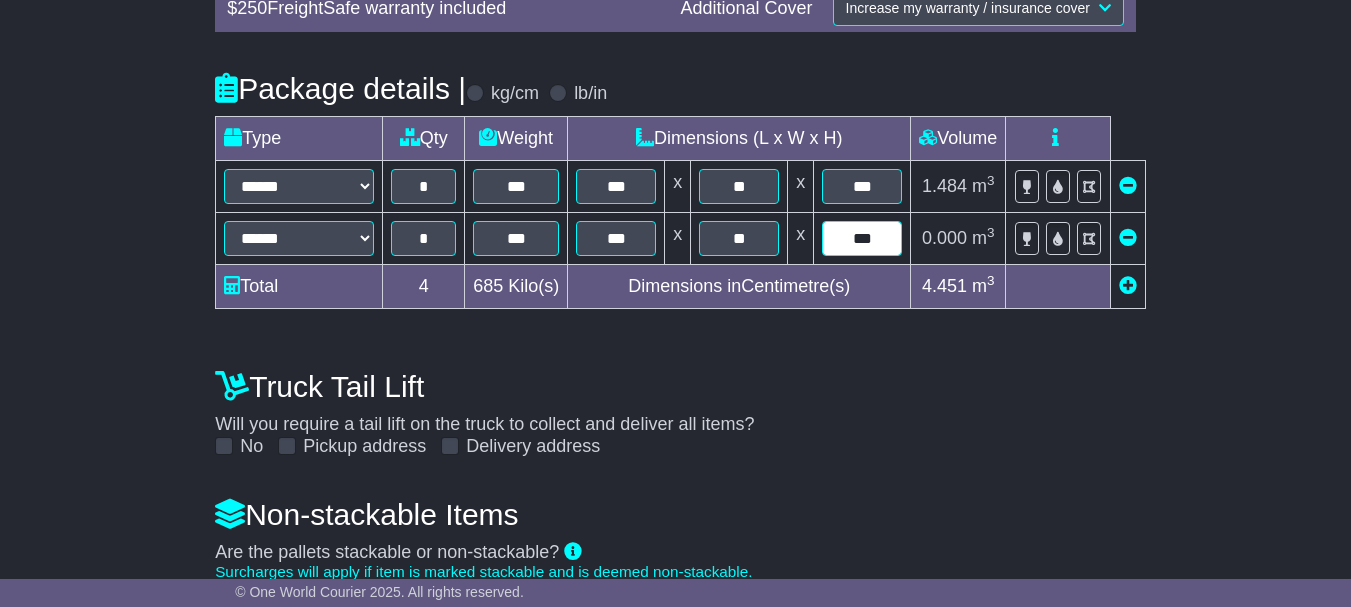 type on "***" 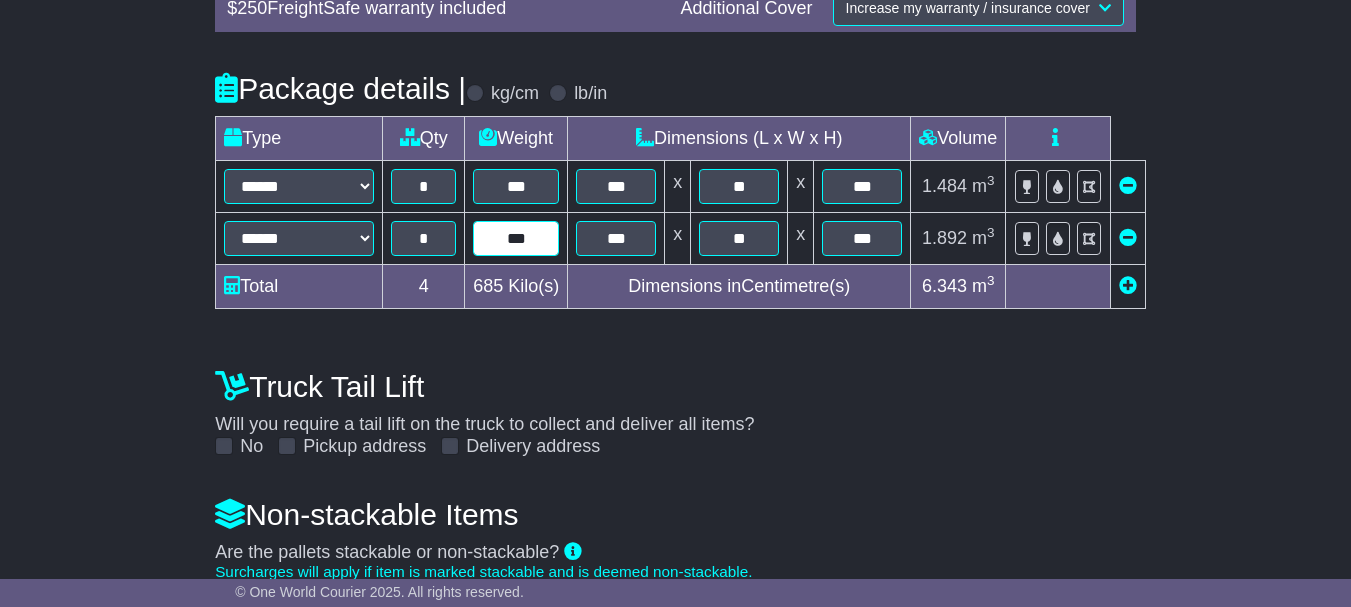 click on "***" at bounding box center (516, 238) 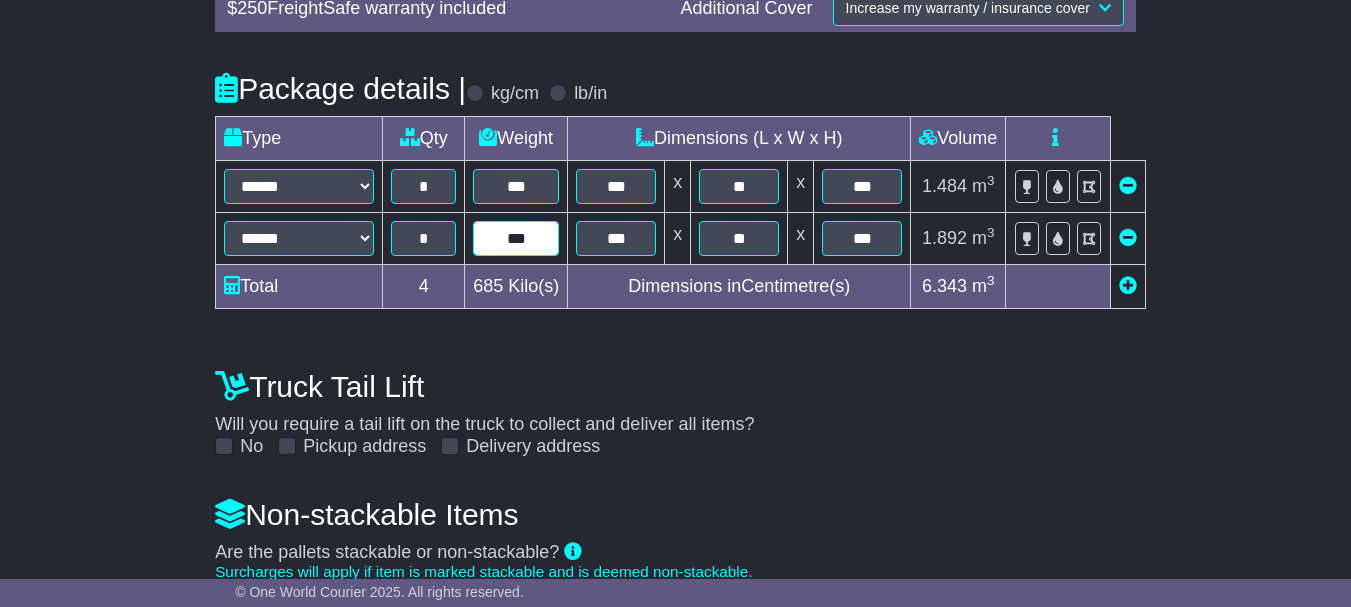 type on "***" 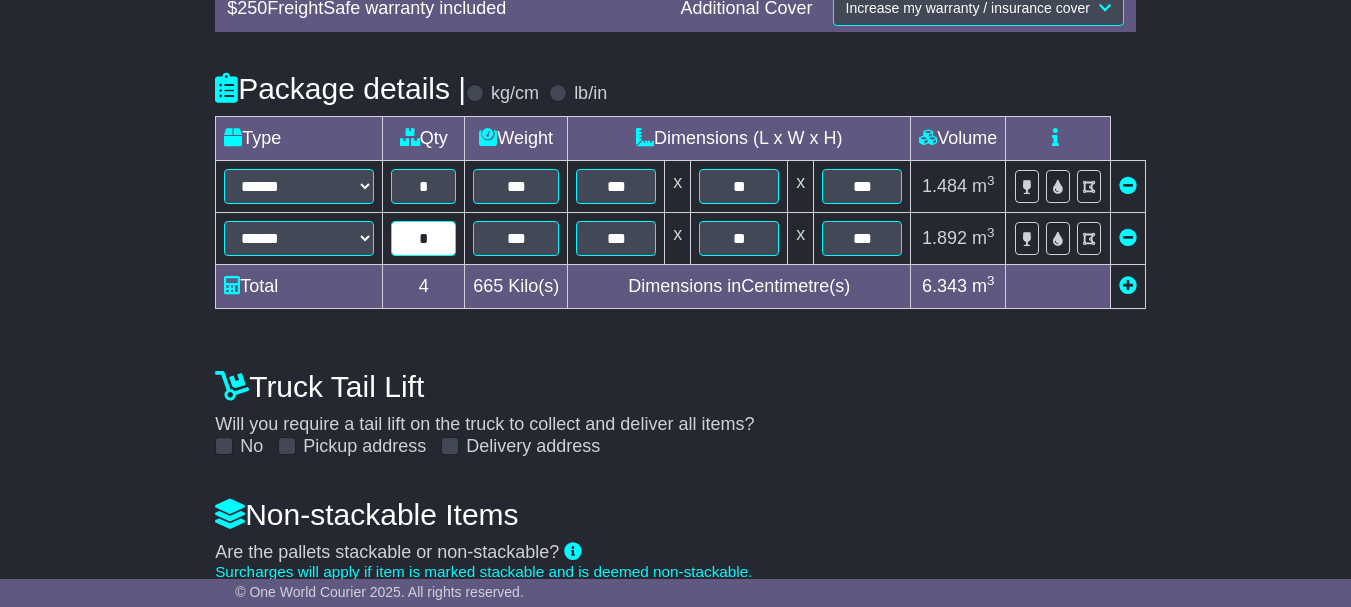 click on "*" at bounding box center [423, 238] 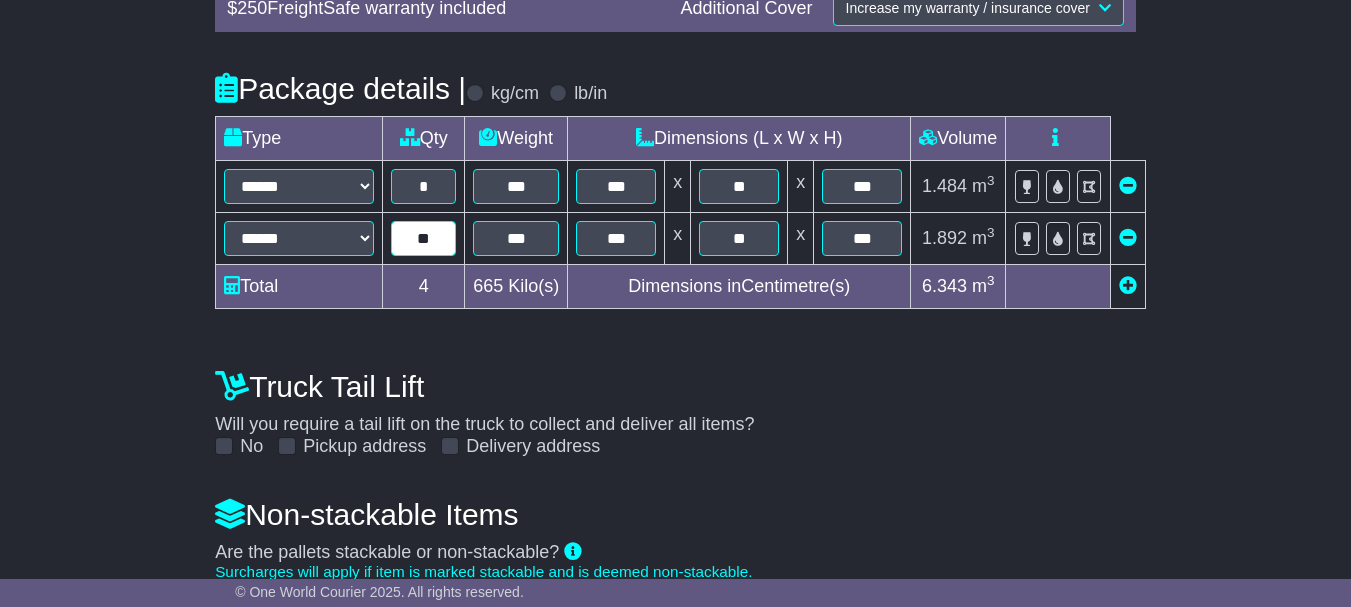 type on "*" 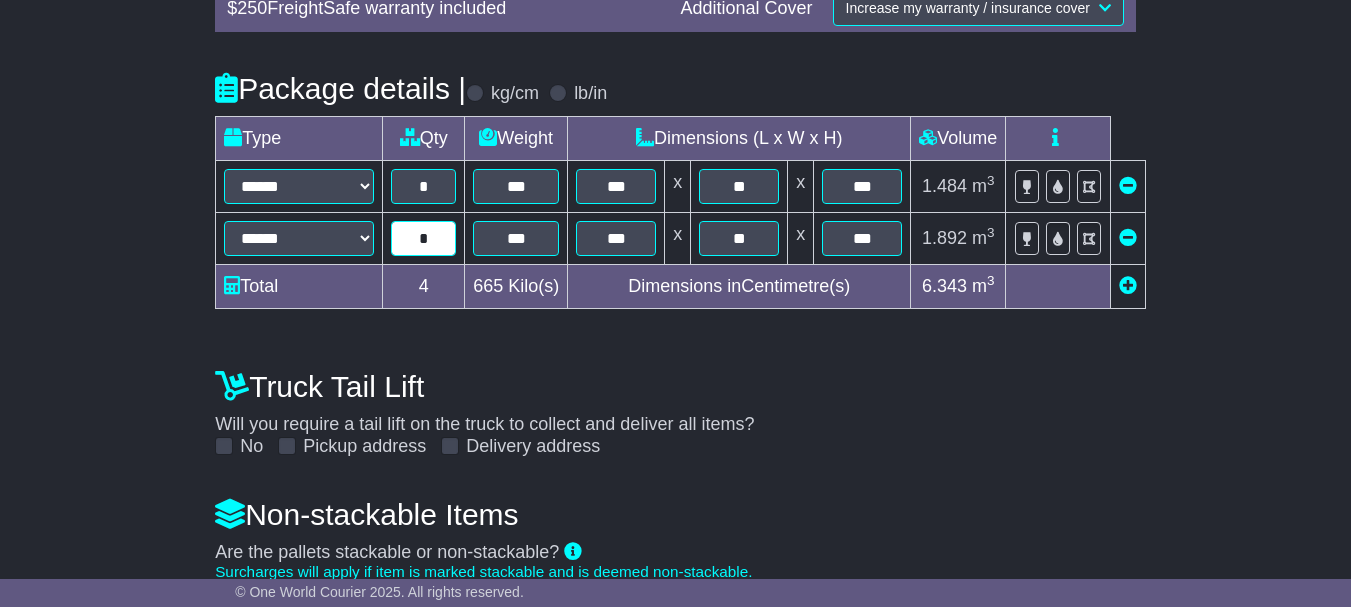 type on "*" 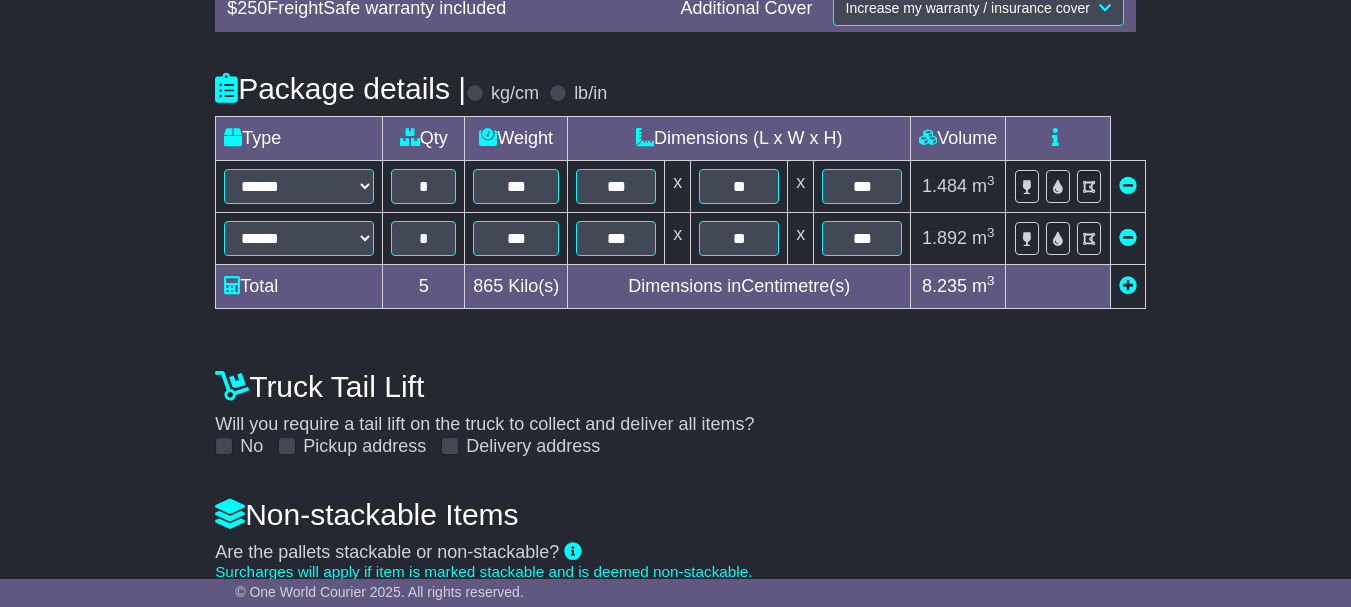 click on "**********" at bounding box center [675, 46] 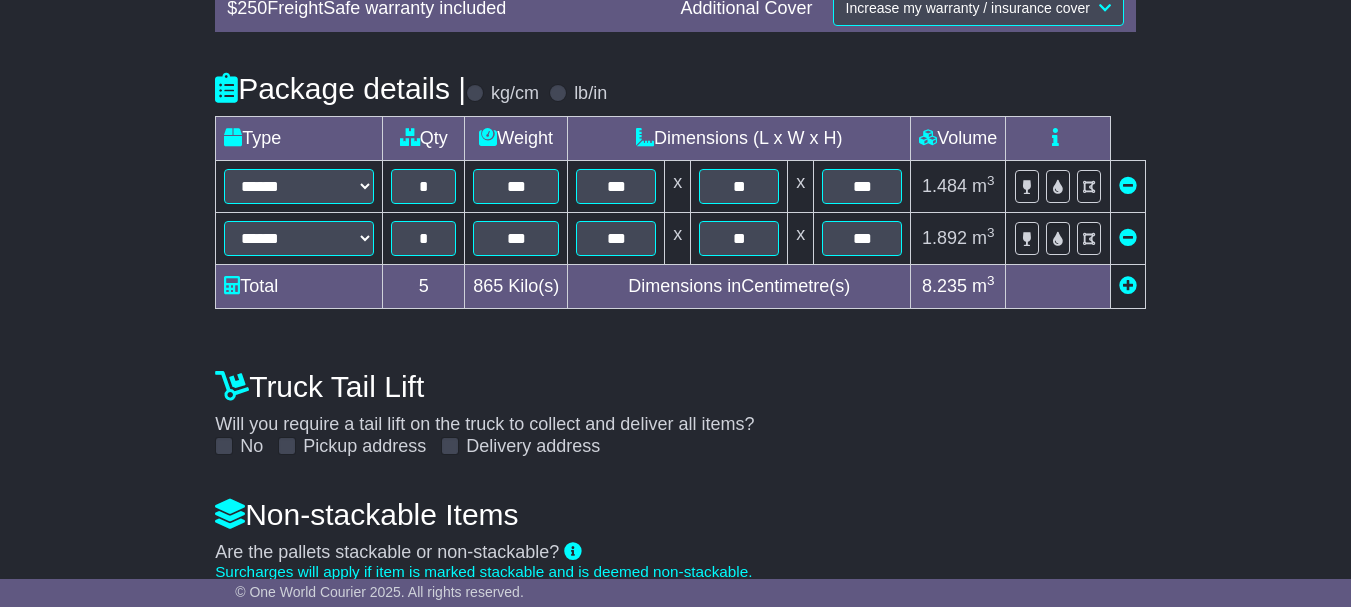 click at bounding box center [1128, 285] 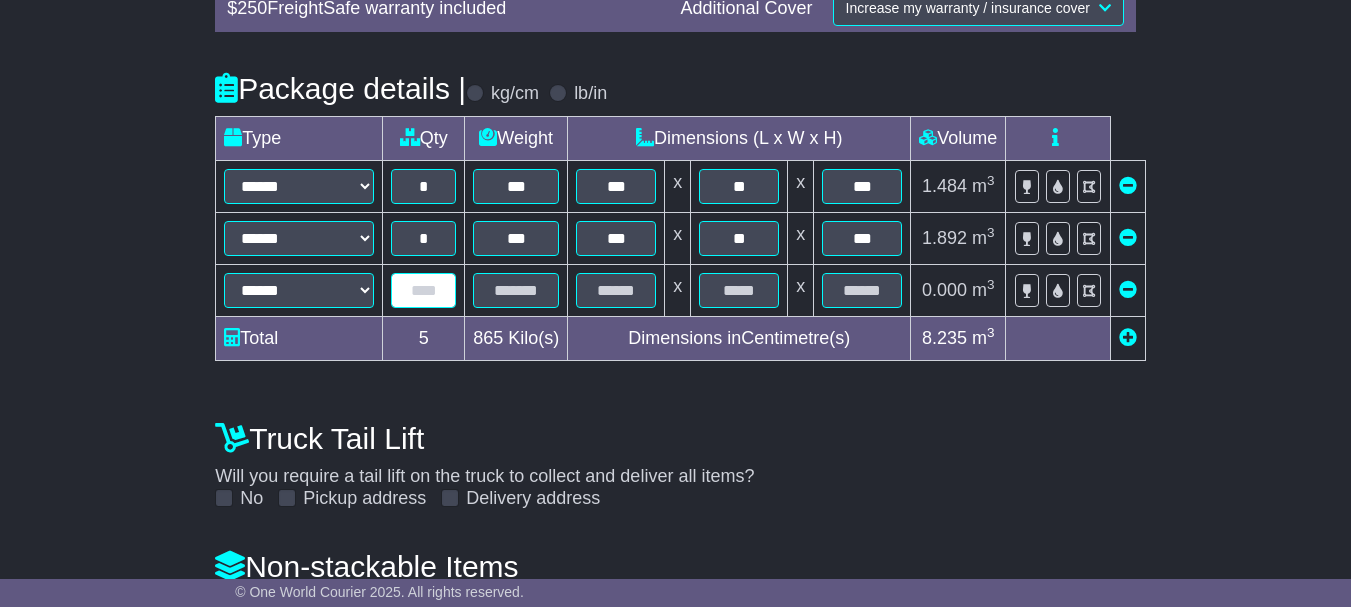 click at bounding box center [423, 290] 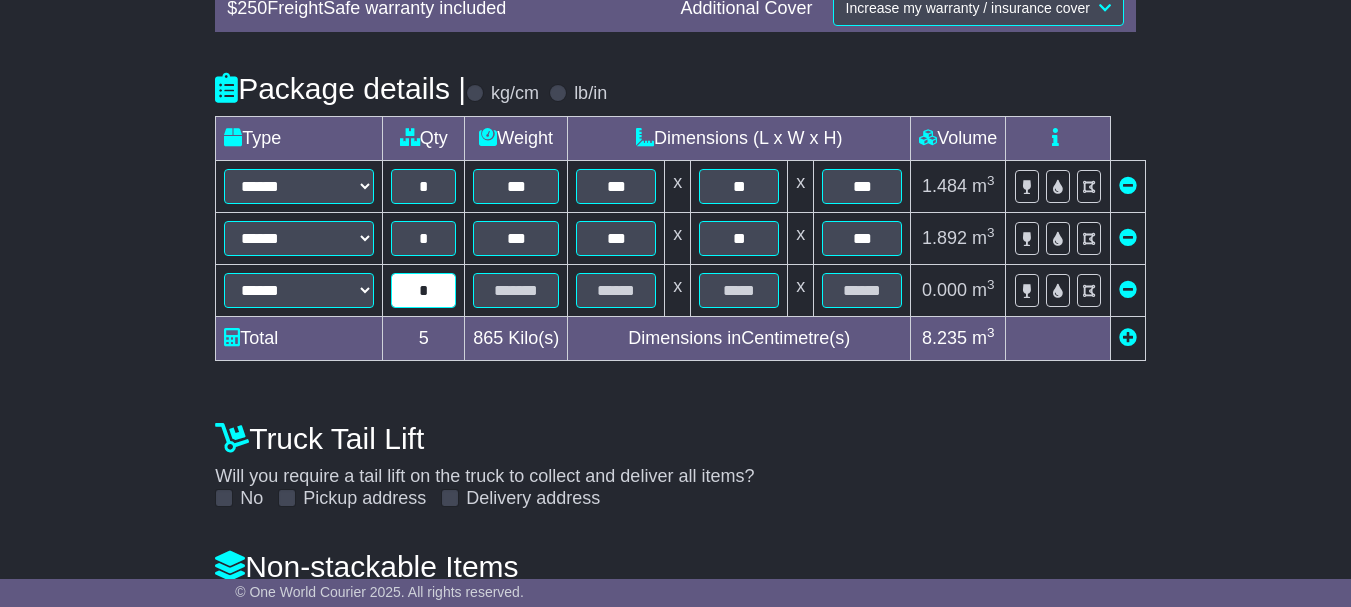 type on "*" 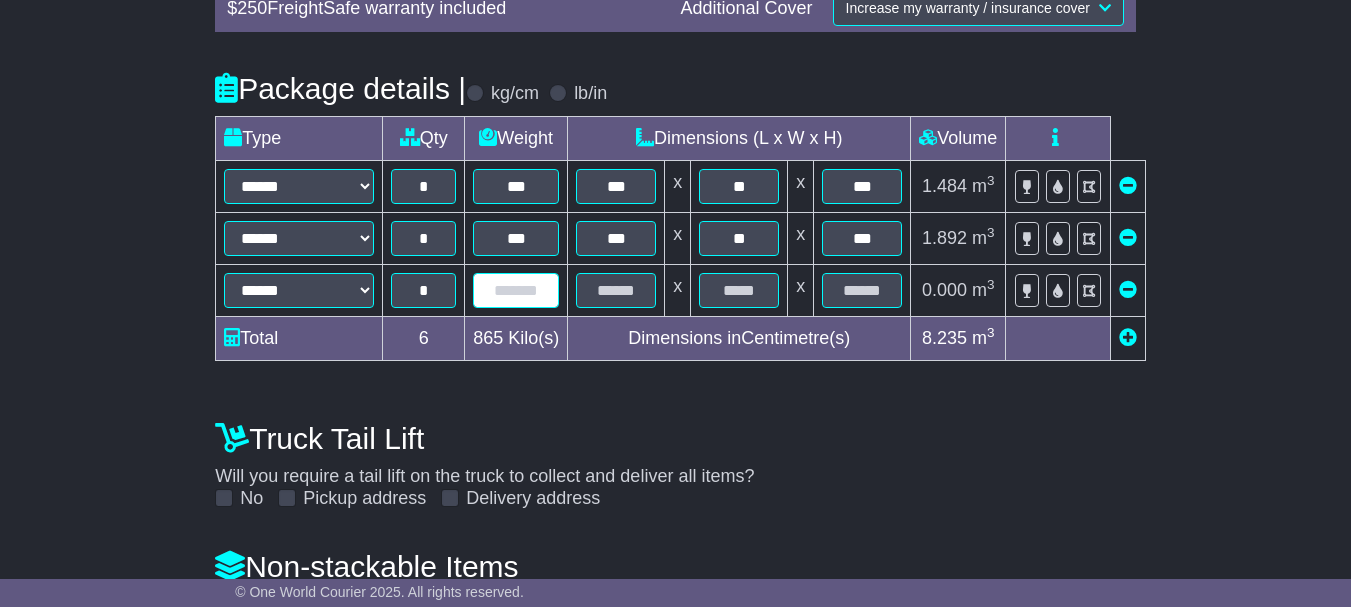 click at bounding box center (516, 290) 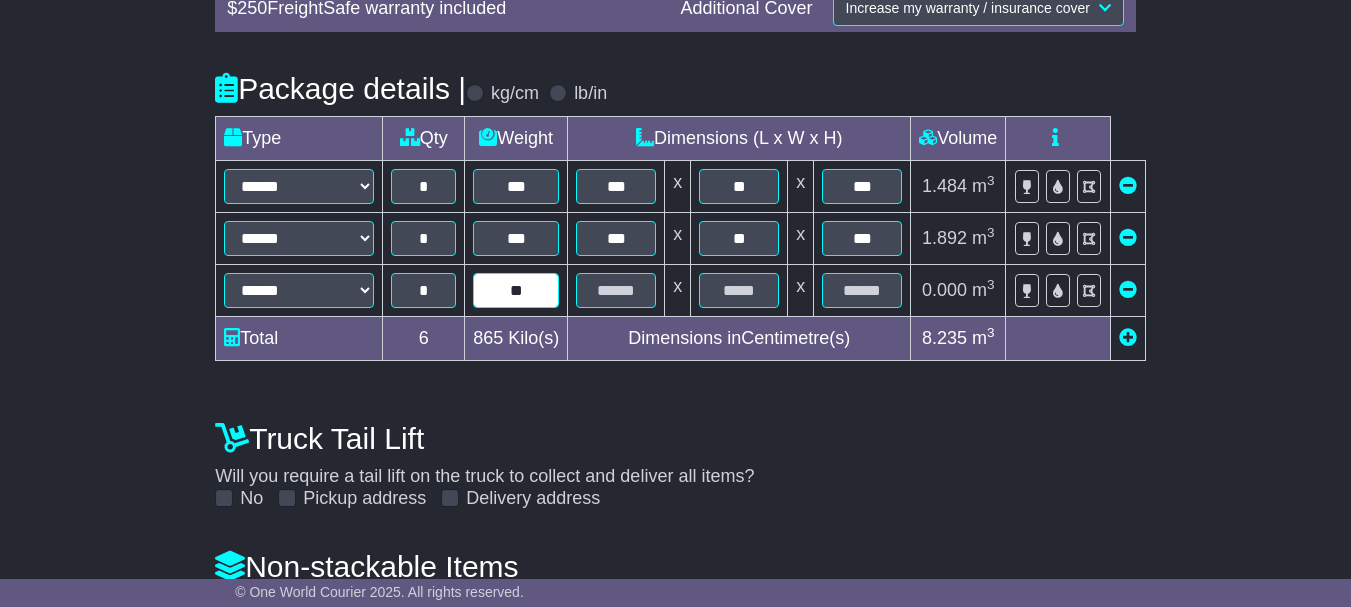 type on "*" 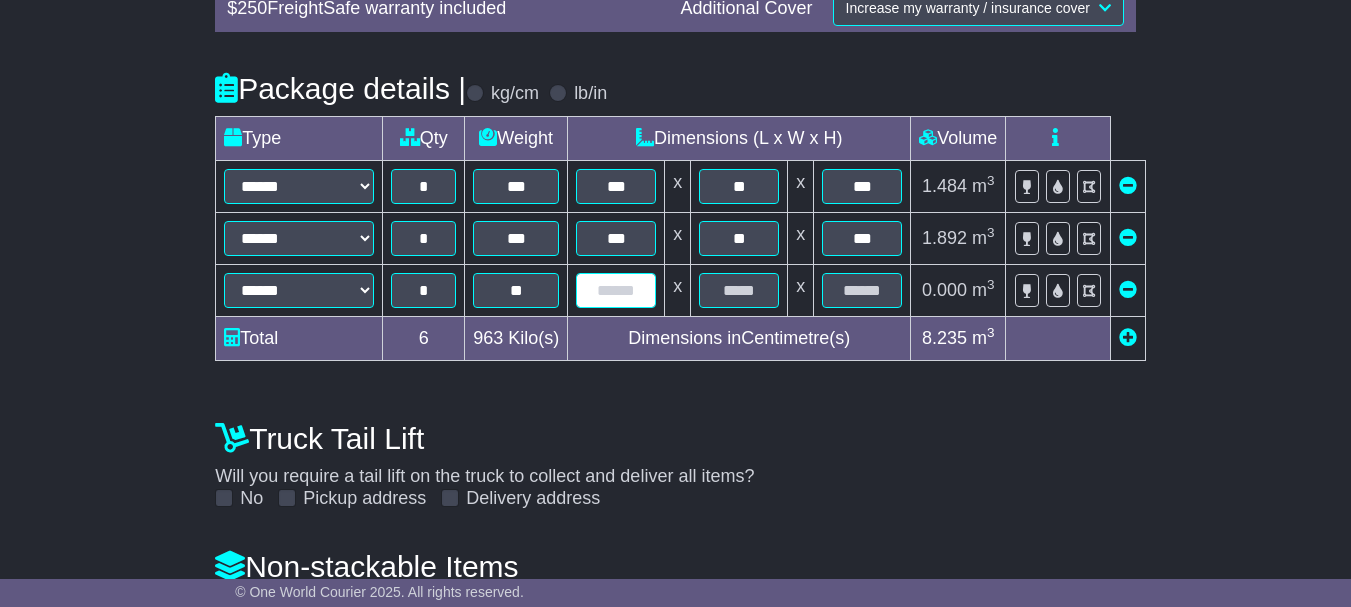 click at bounding box center [616, 290] 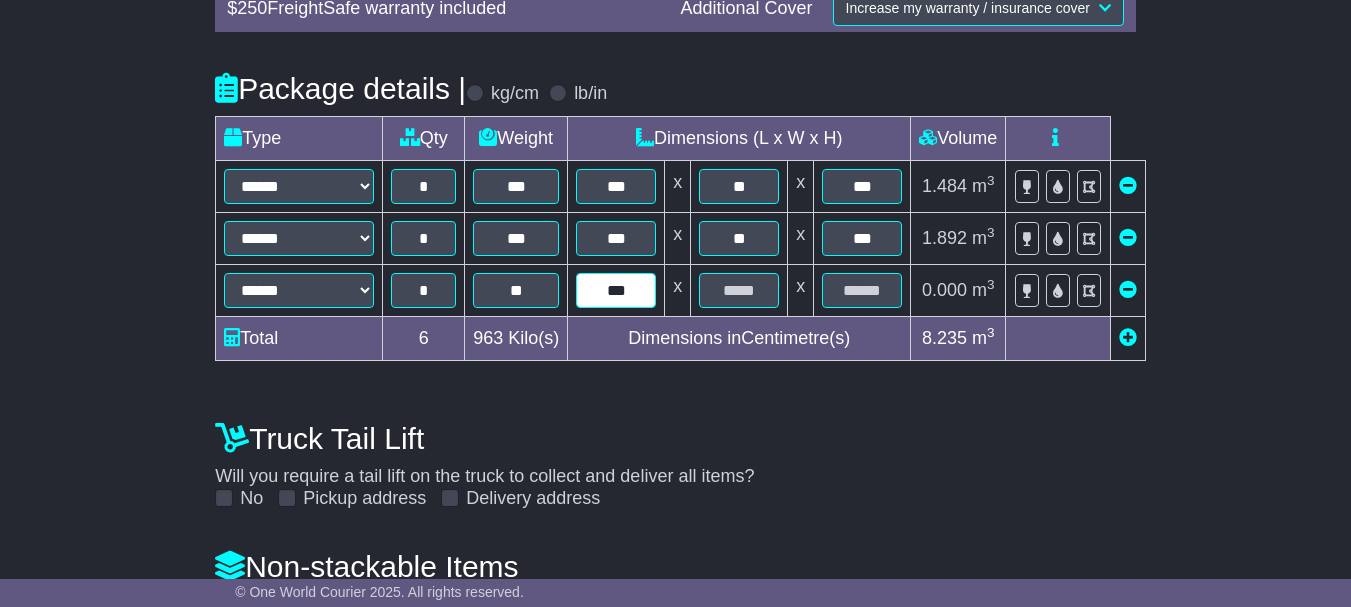 type on "***" 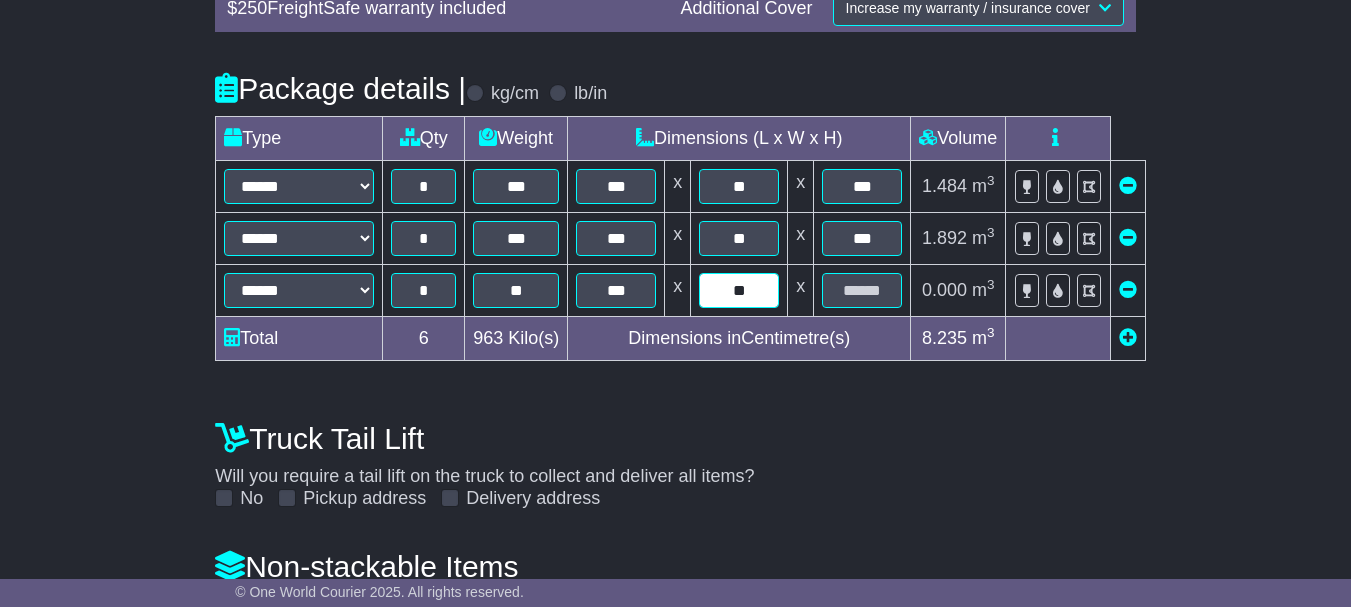 type on "**" 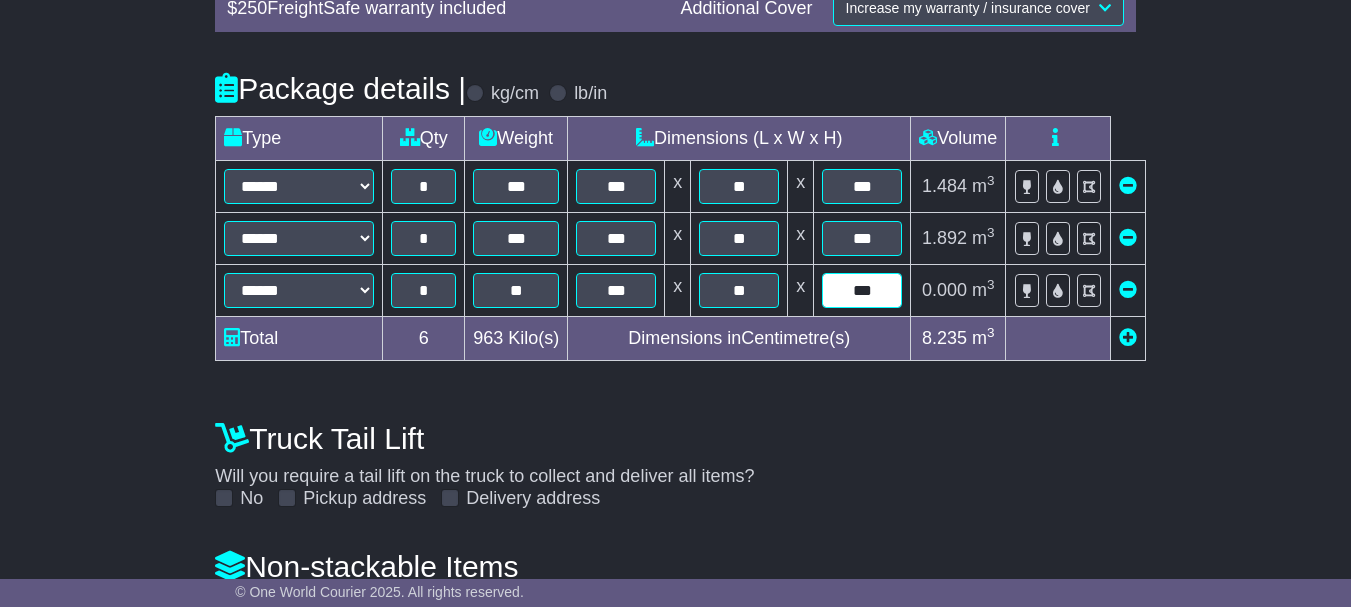 type on "***" 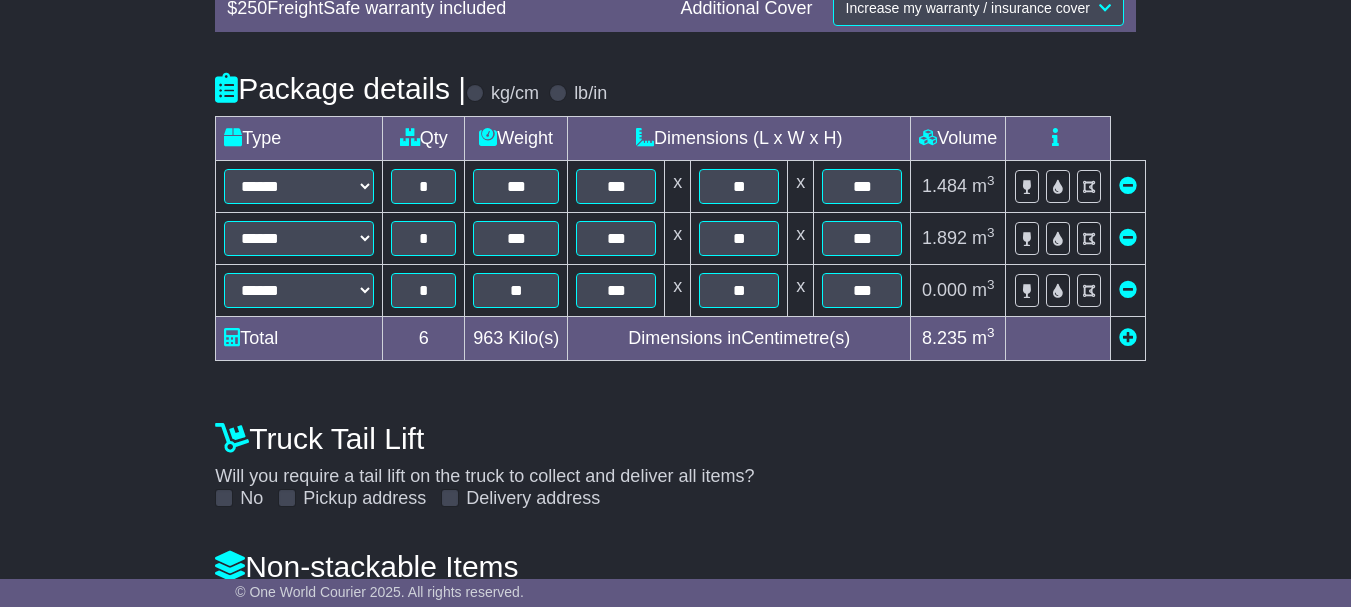 drag, startPoint x: 735, startPoint y: 502, endPoint x: 957, endPoint y: 646, distance: 264.6129 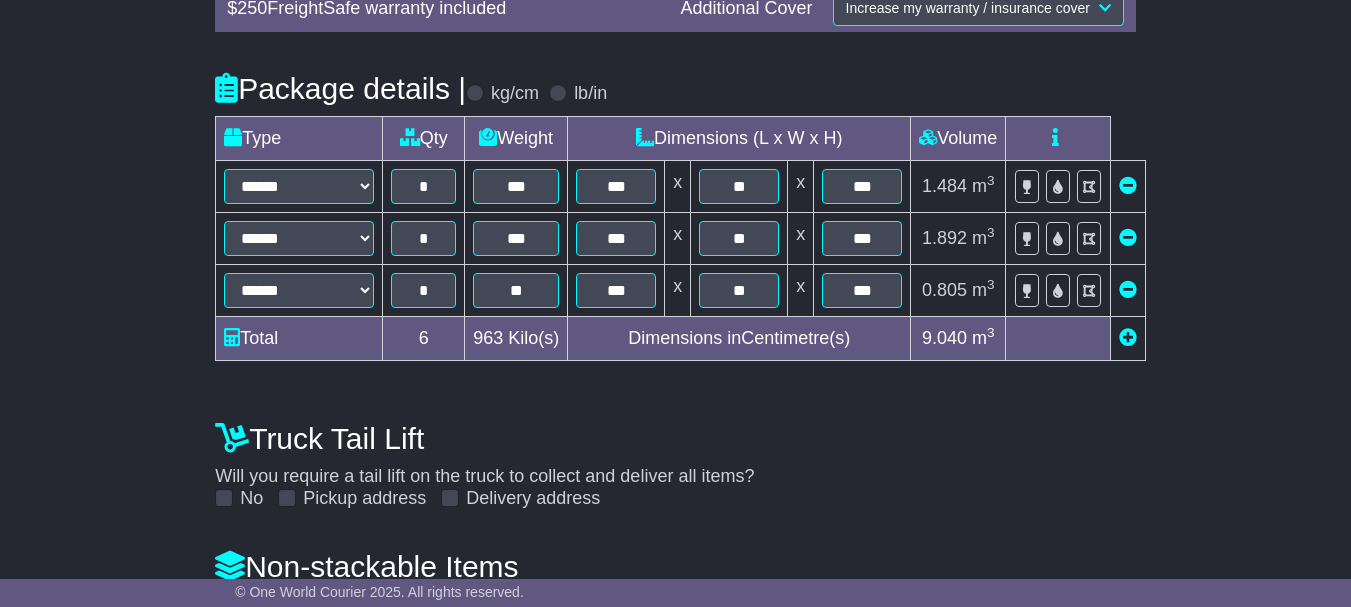 drag, startPoint x: 957, startPoint y: 646, endPoint x: 880, endPoint y: 489, distance: 174.86566 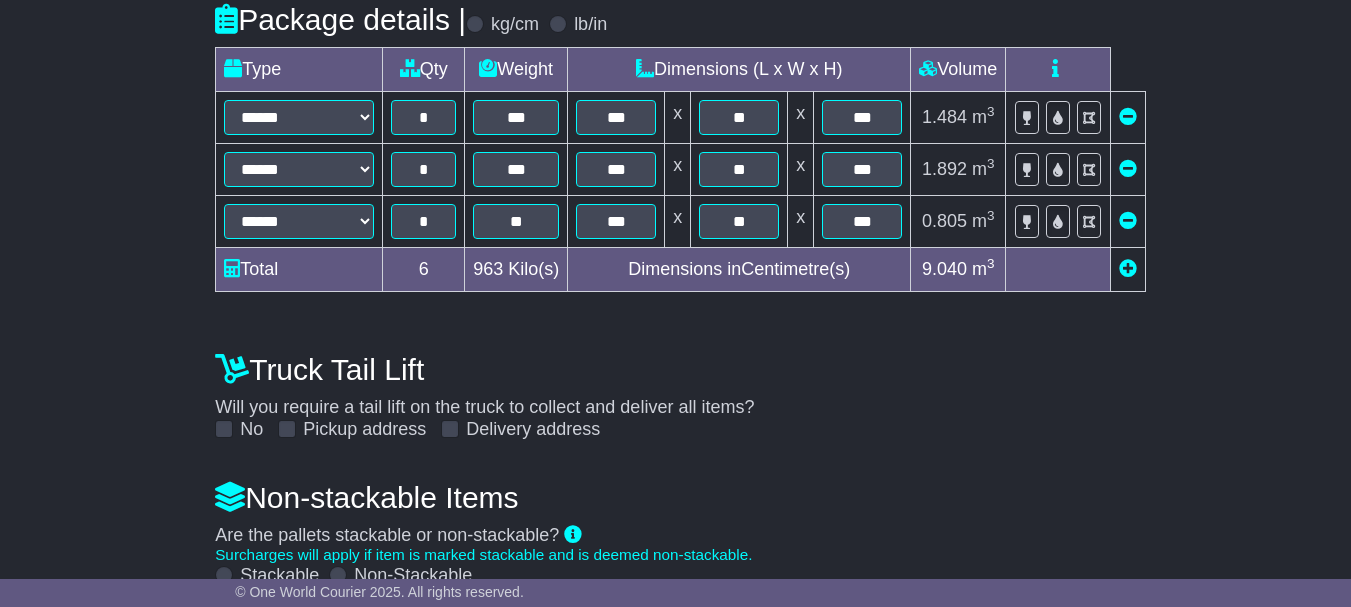 scroll, scrollTop: 882, scrollLeft: 0, axis: vertical 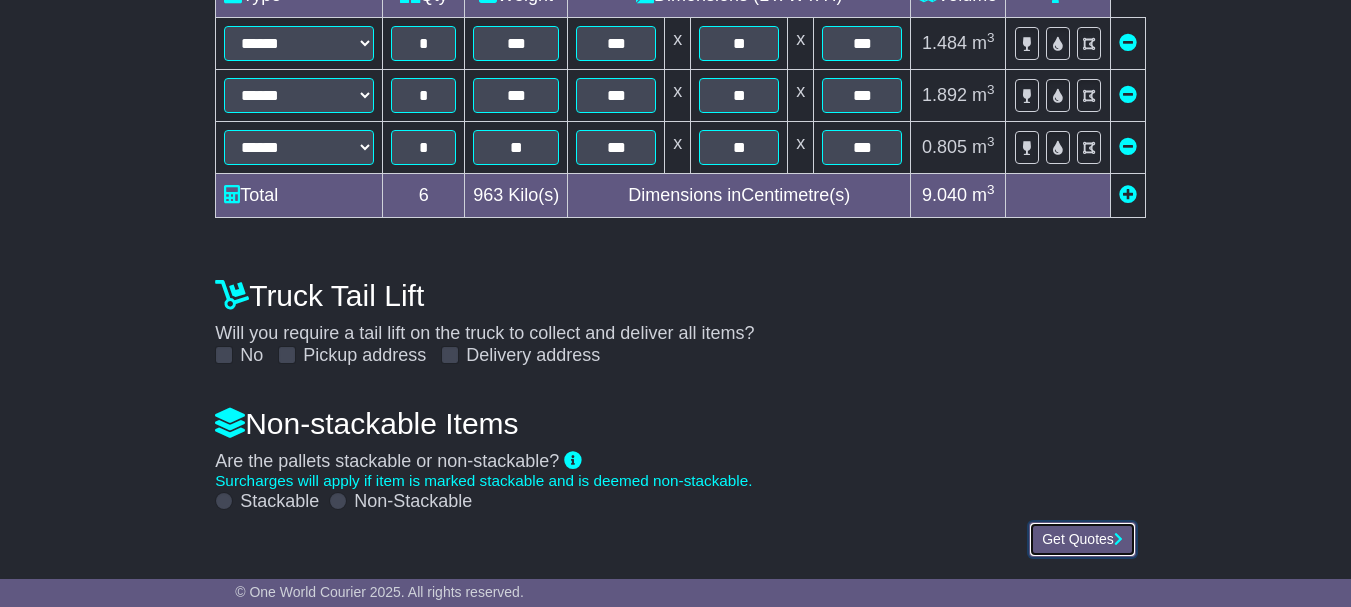 click on "Get Quotes" at bounding box center [1082, 539] 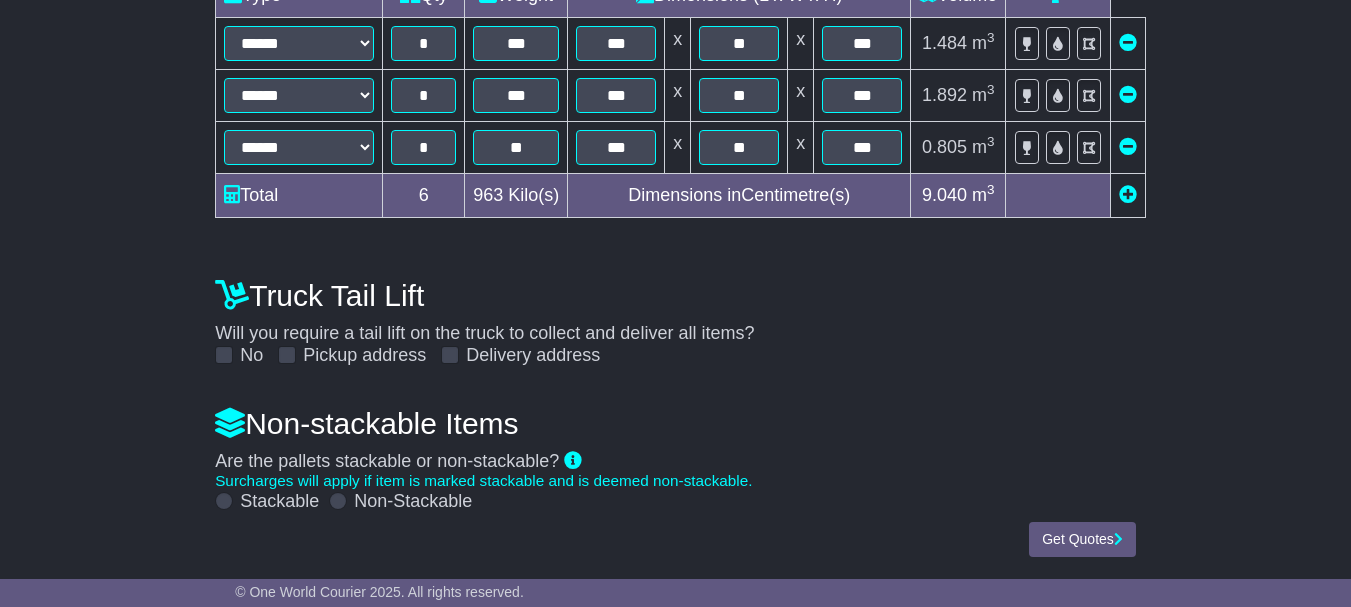 click at bounding box center (224, 501) 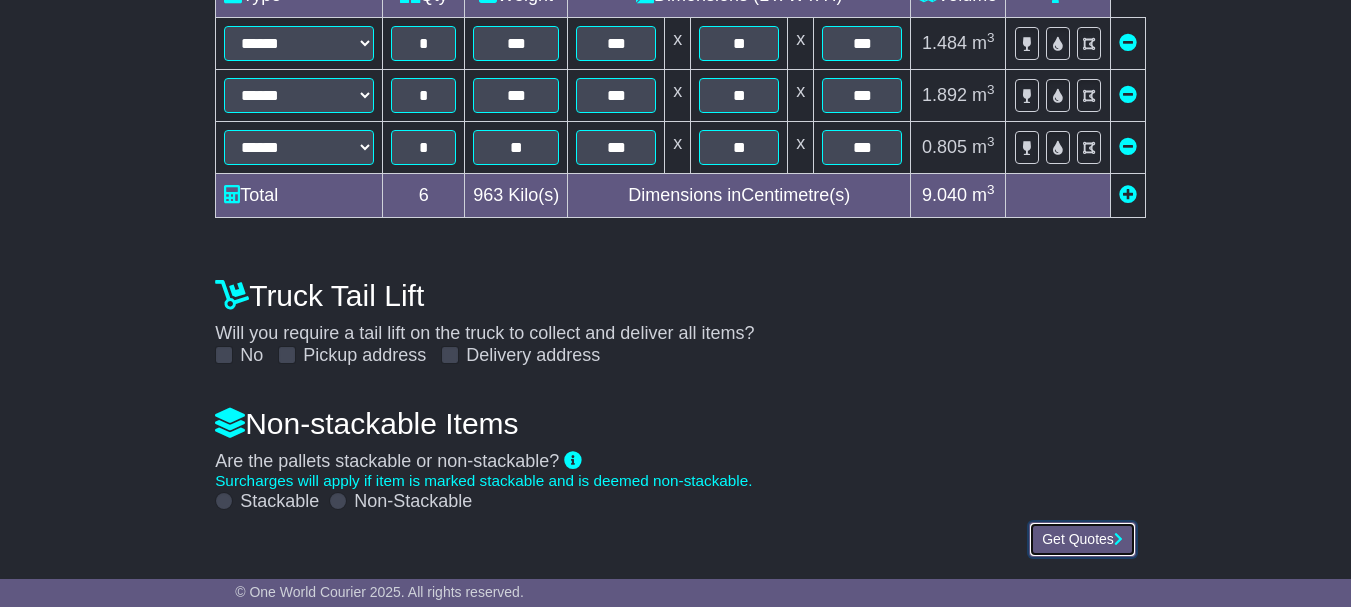 click on "Get Quotes" at bounding box center [1082, 539] 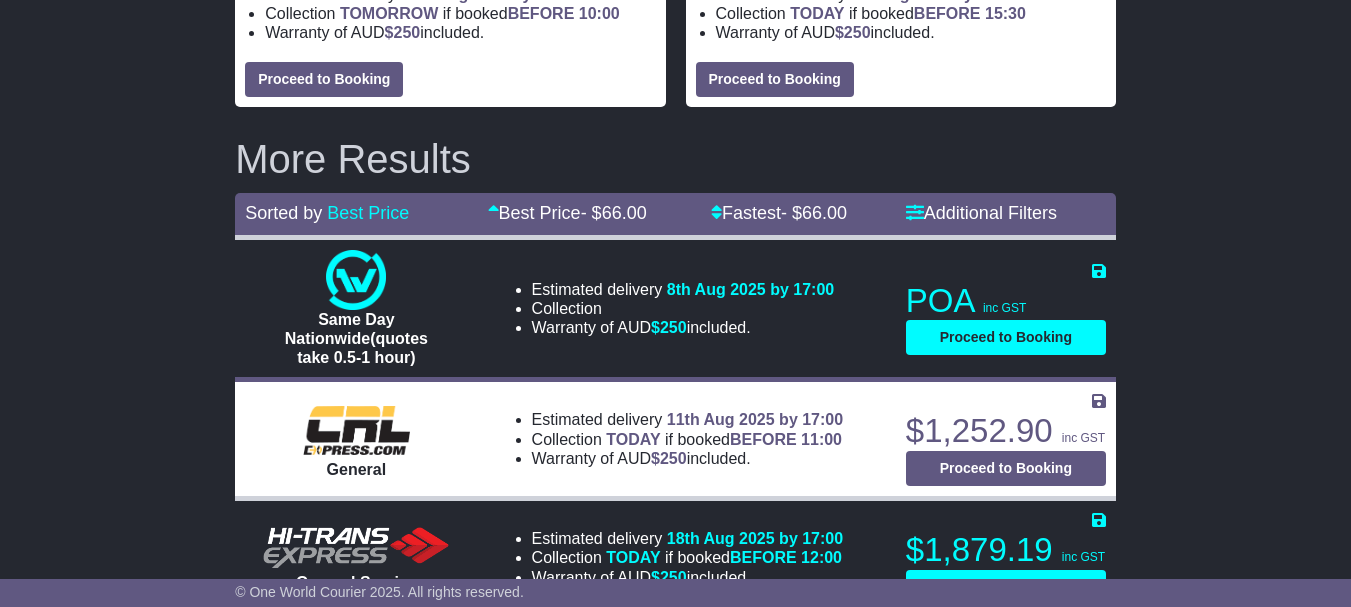 scroll, scrollTop: 527, scrollLeft: 0, axis: vertical 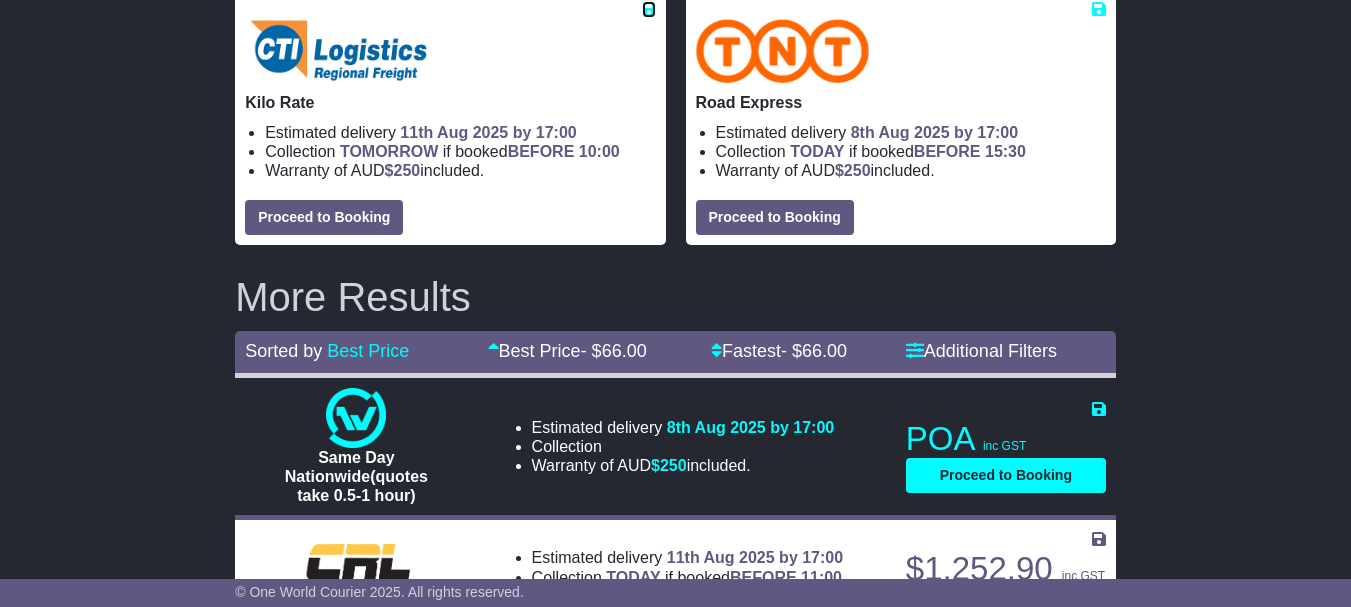 click at bounding box center (649, 9) 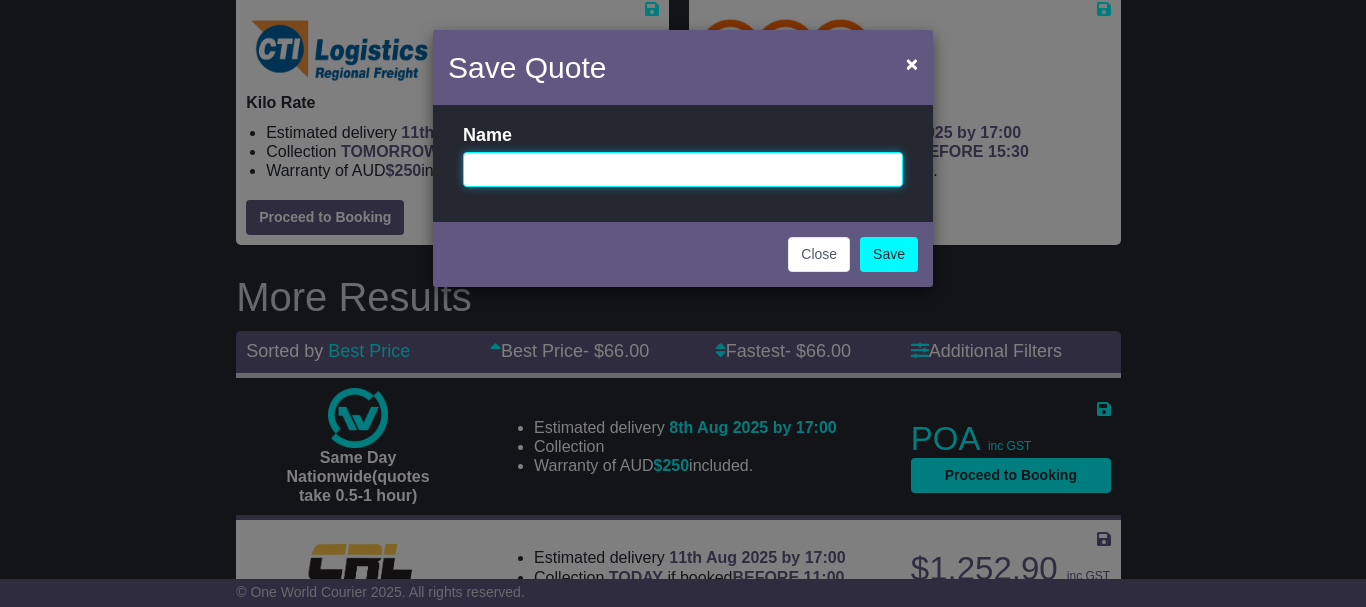 click at bounding box center [683, 169] 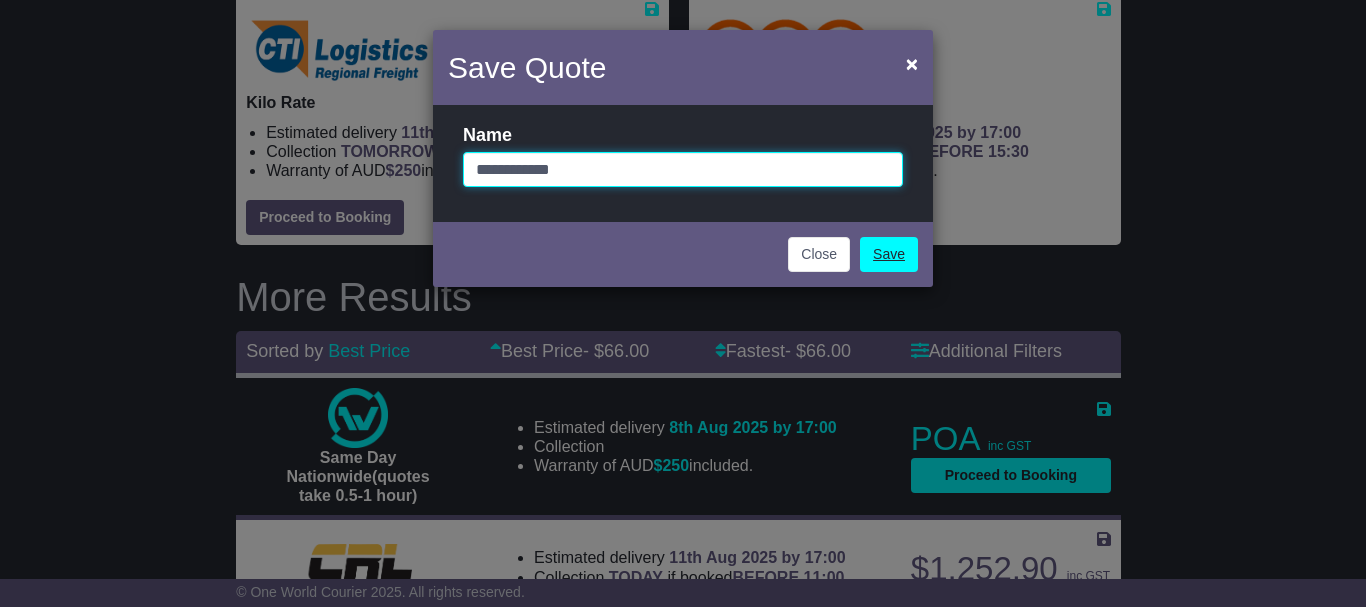 type on "**********" 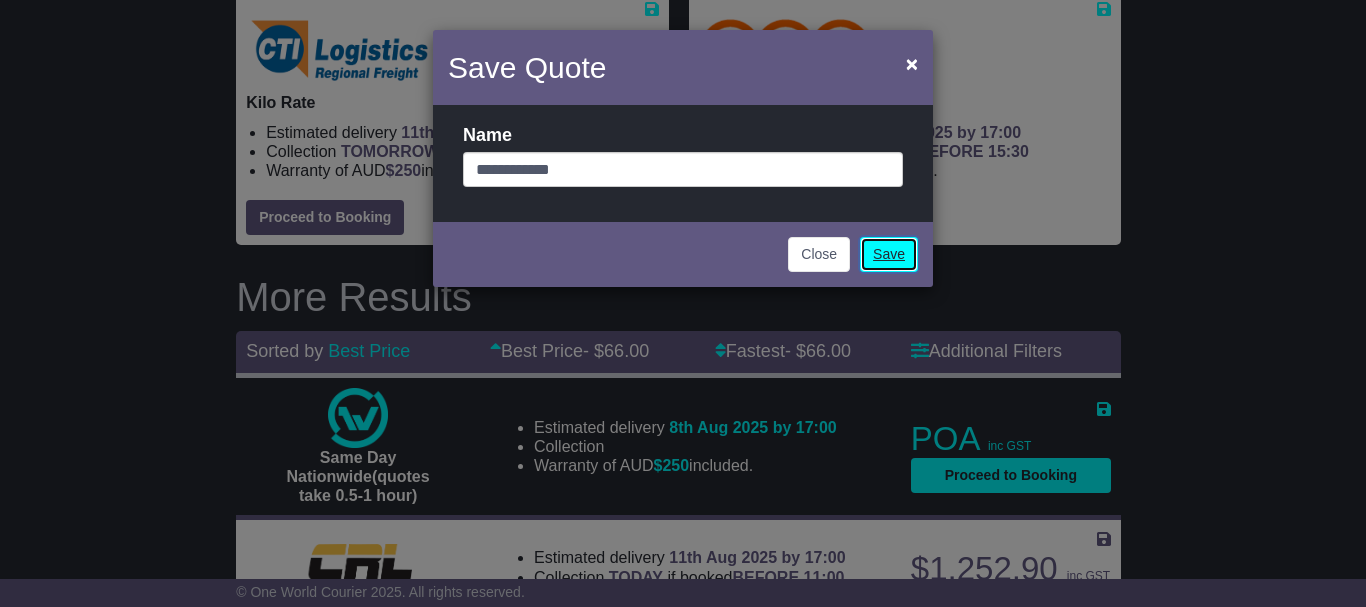 click on "Save" at bounding box center [889, 254] 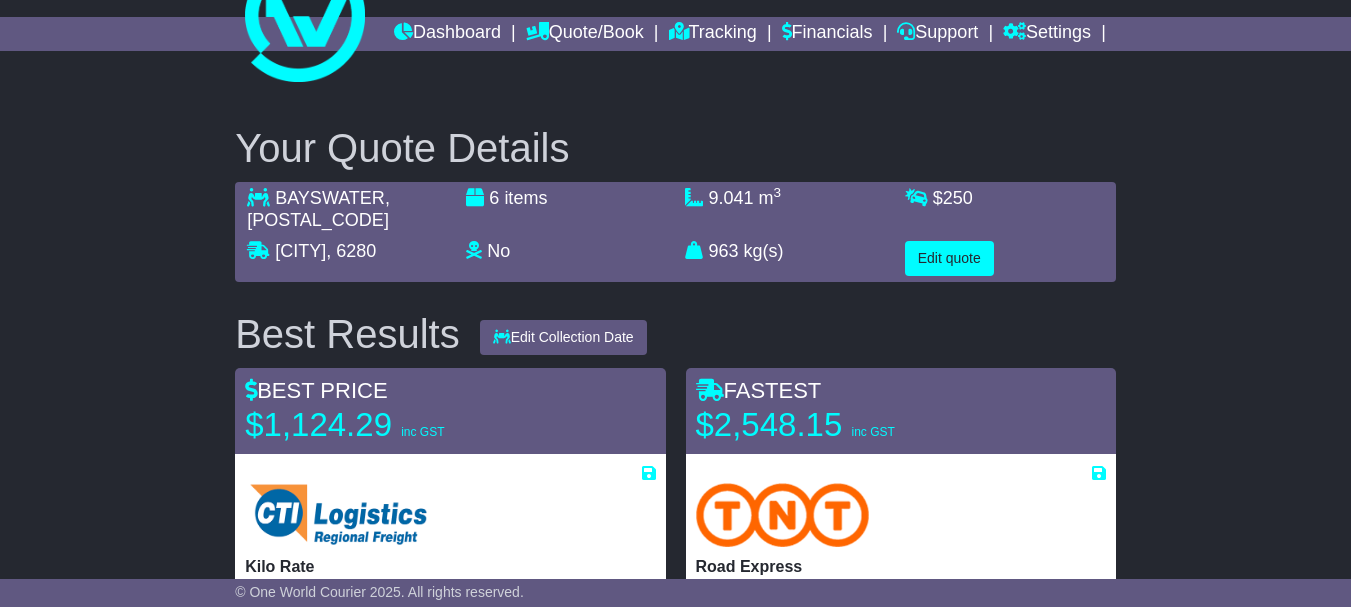 scroll, scrollTop: 0, scrollLeft: 0, axis: both 